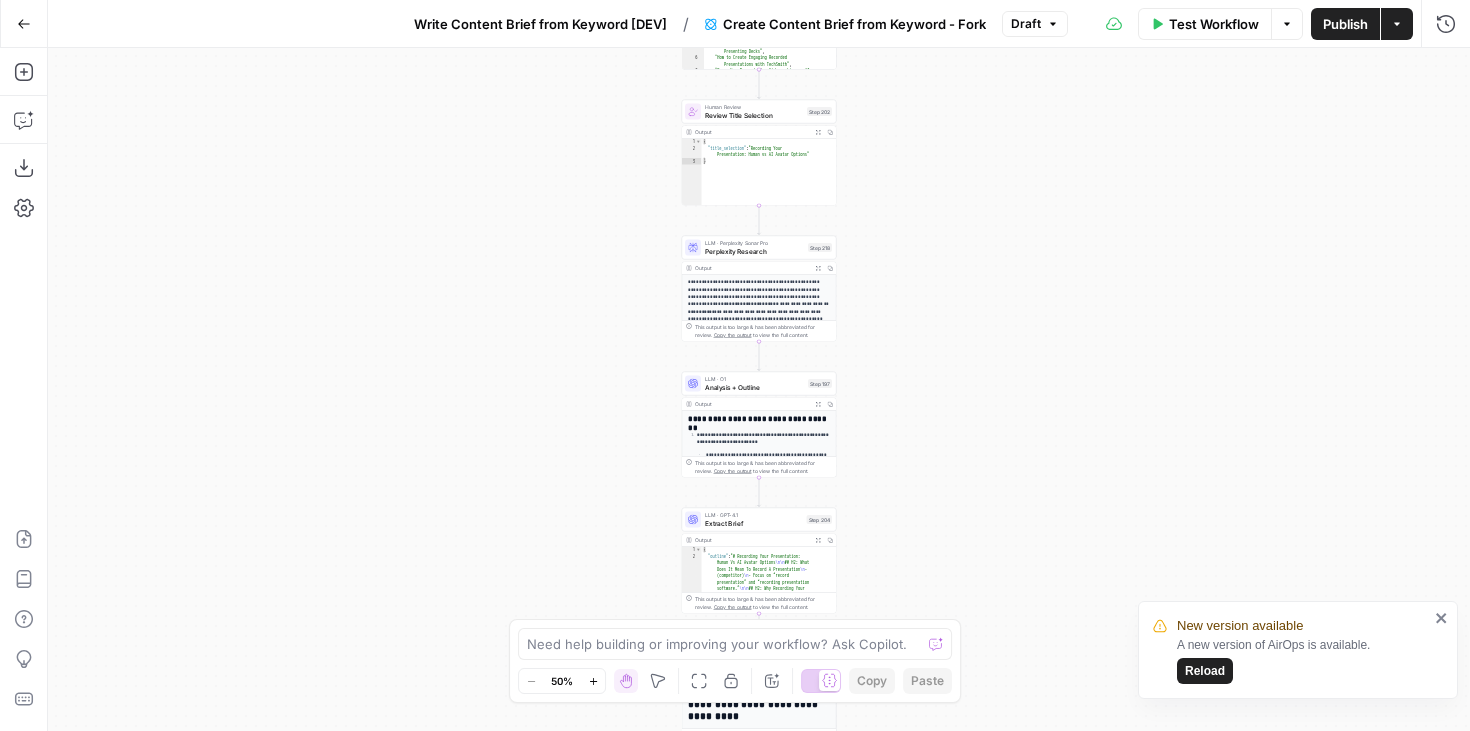 scroll, scrollTop: 0, scrollLeft: 0, axis: both 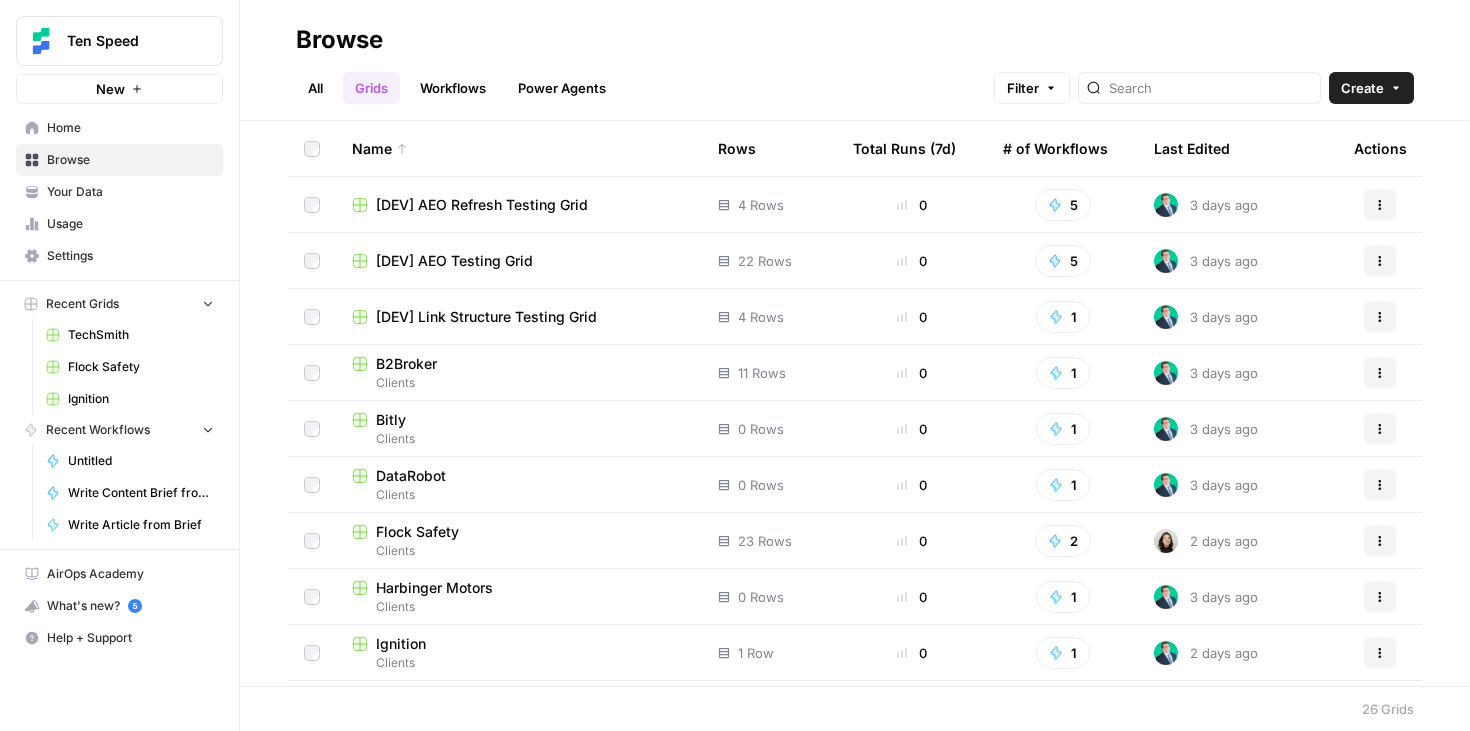 click on "Workflows" at bounding box center [453, 88] 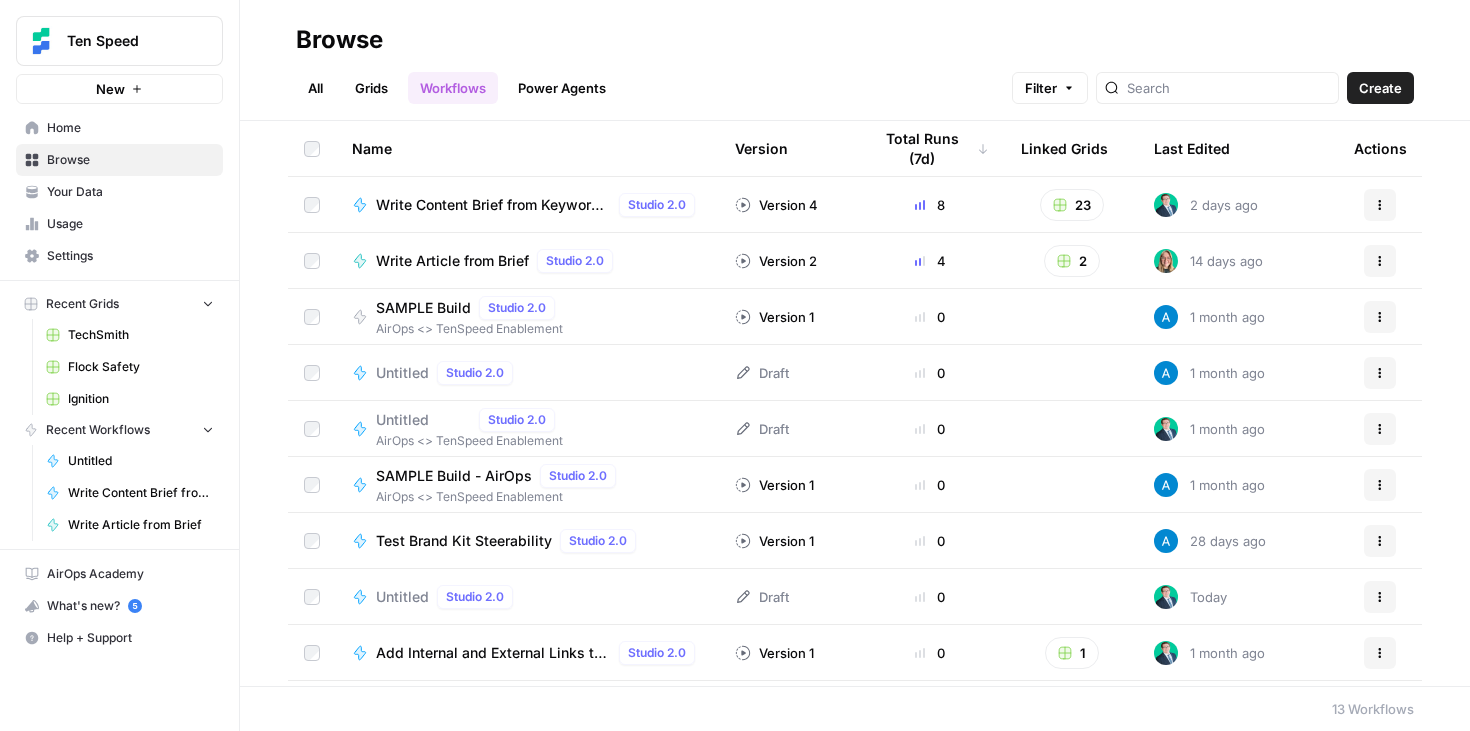 click on "Actions" at bounding box center [1380, 205] 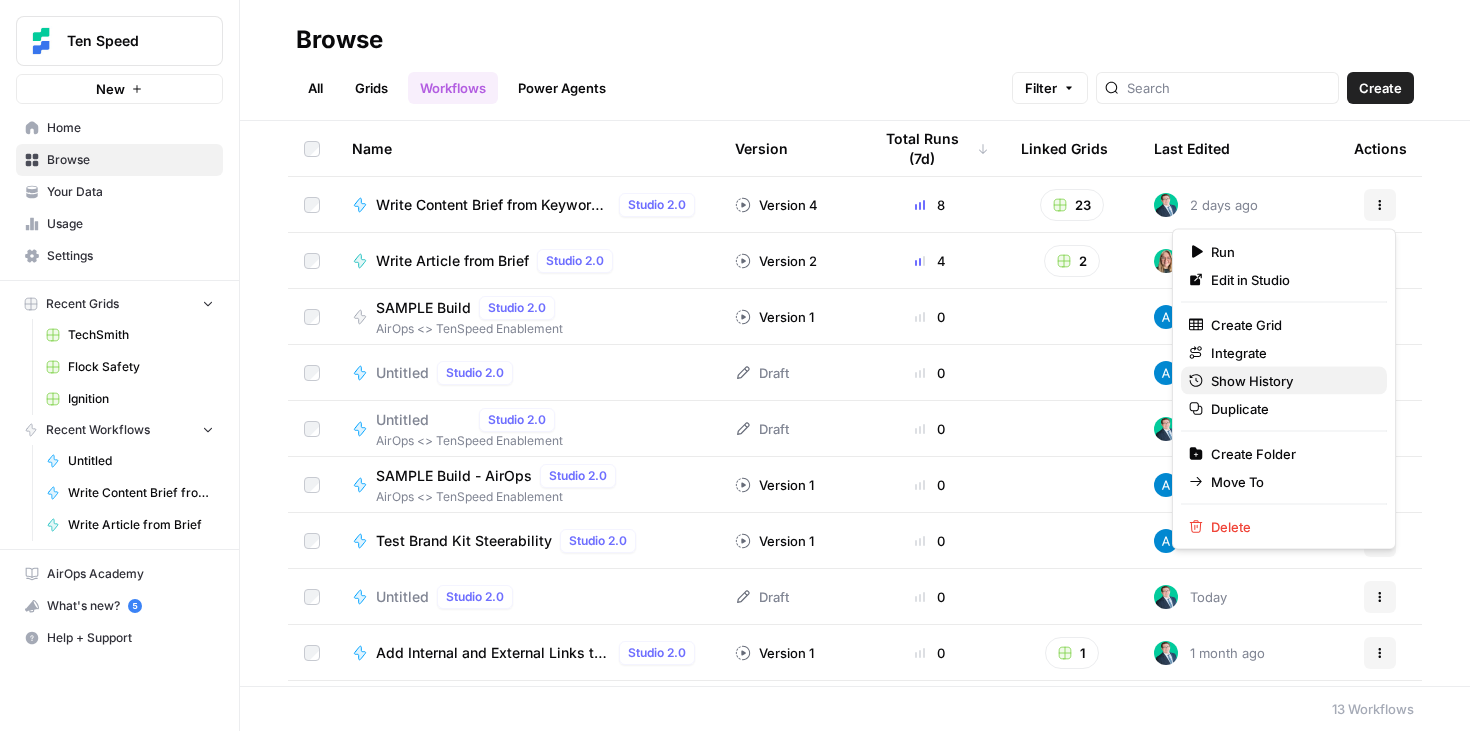 click on "Show History" at bounding box center (1291, 381) 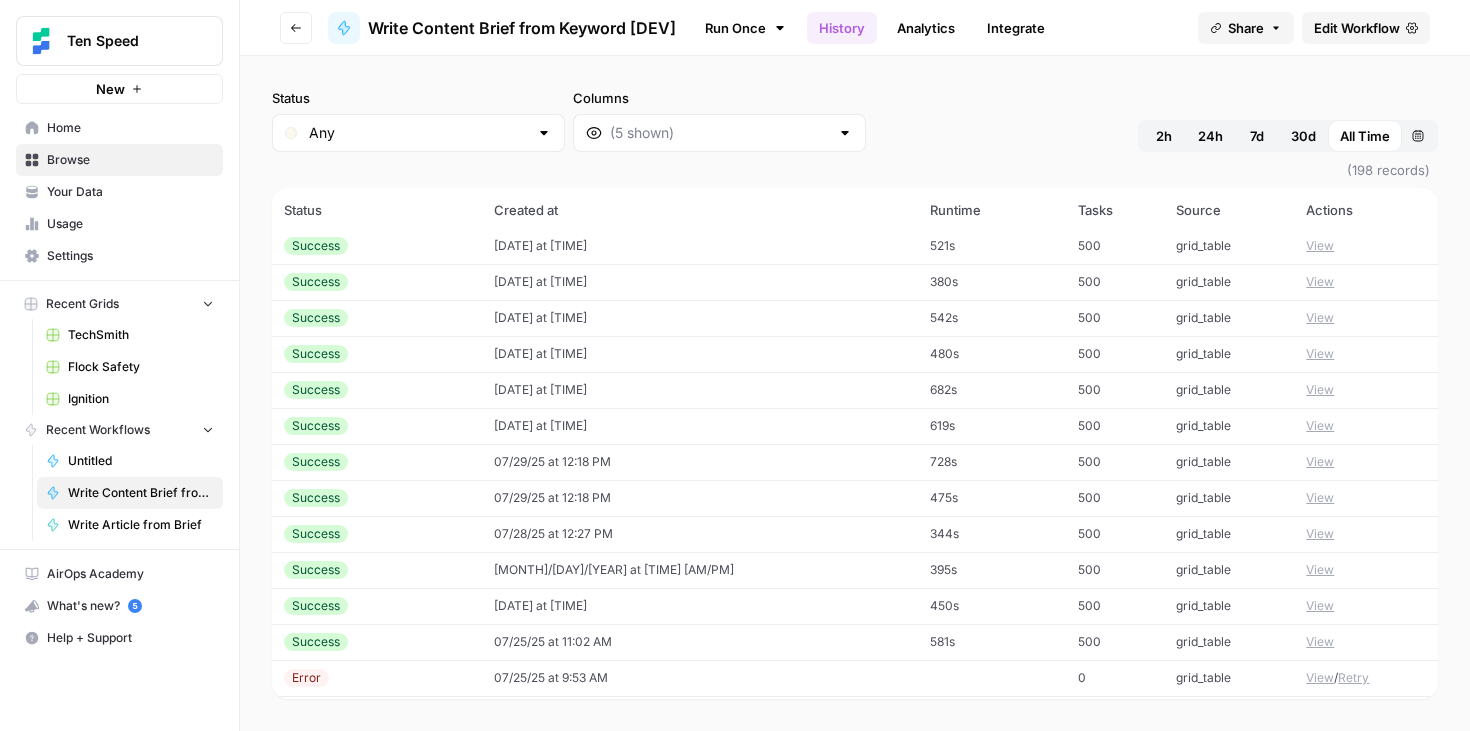 scroll, scrollTop: 0, scrollLeft: 0, axis: both 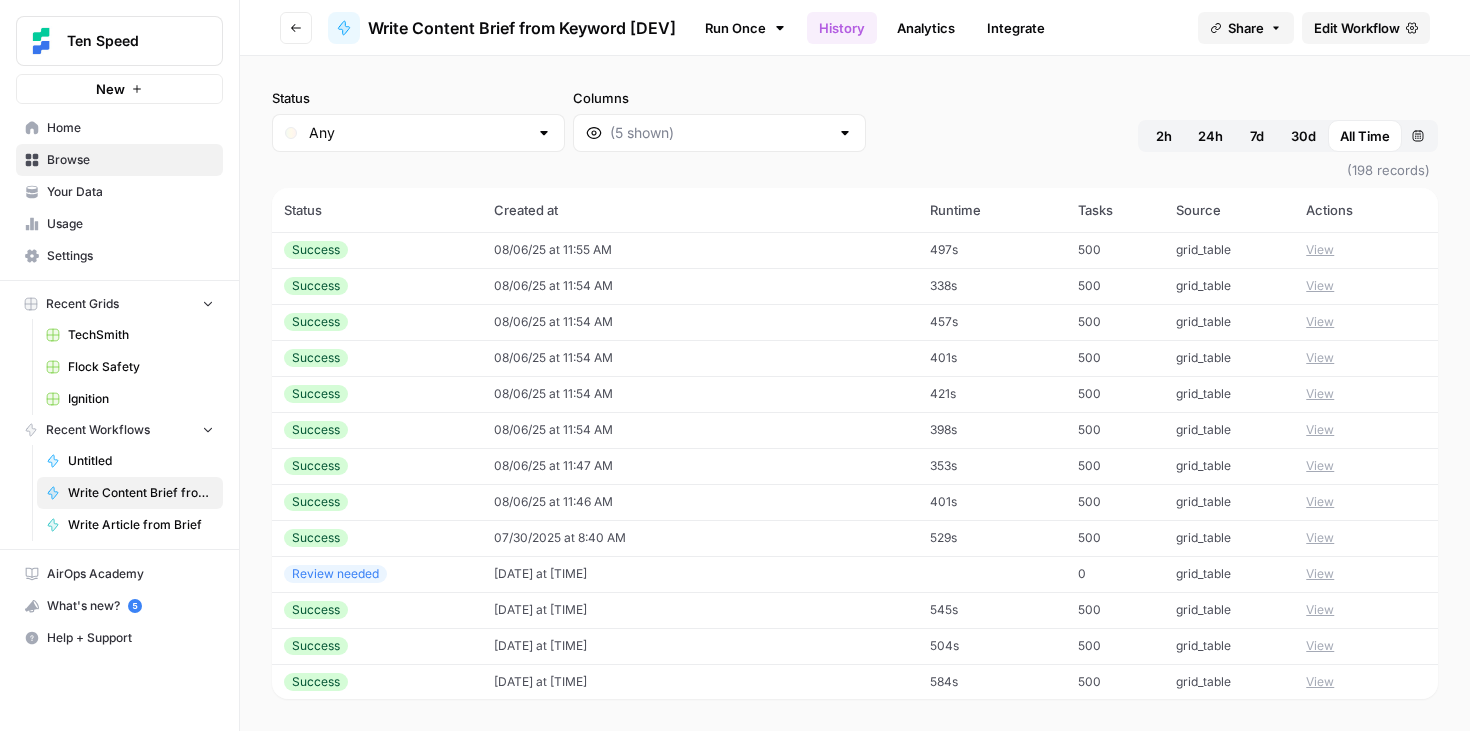 click on "Go back" at bounding box center (296, 28) 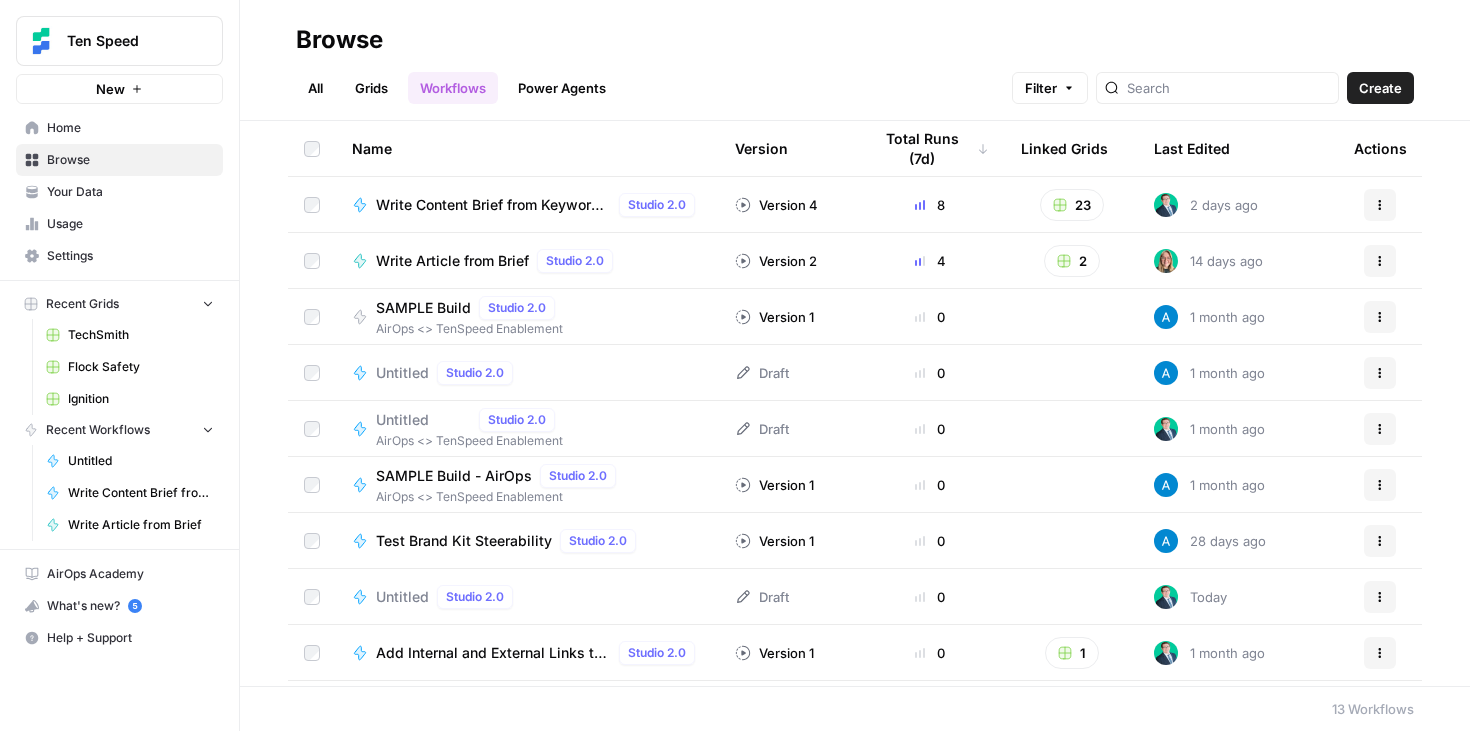 click 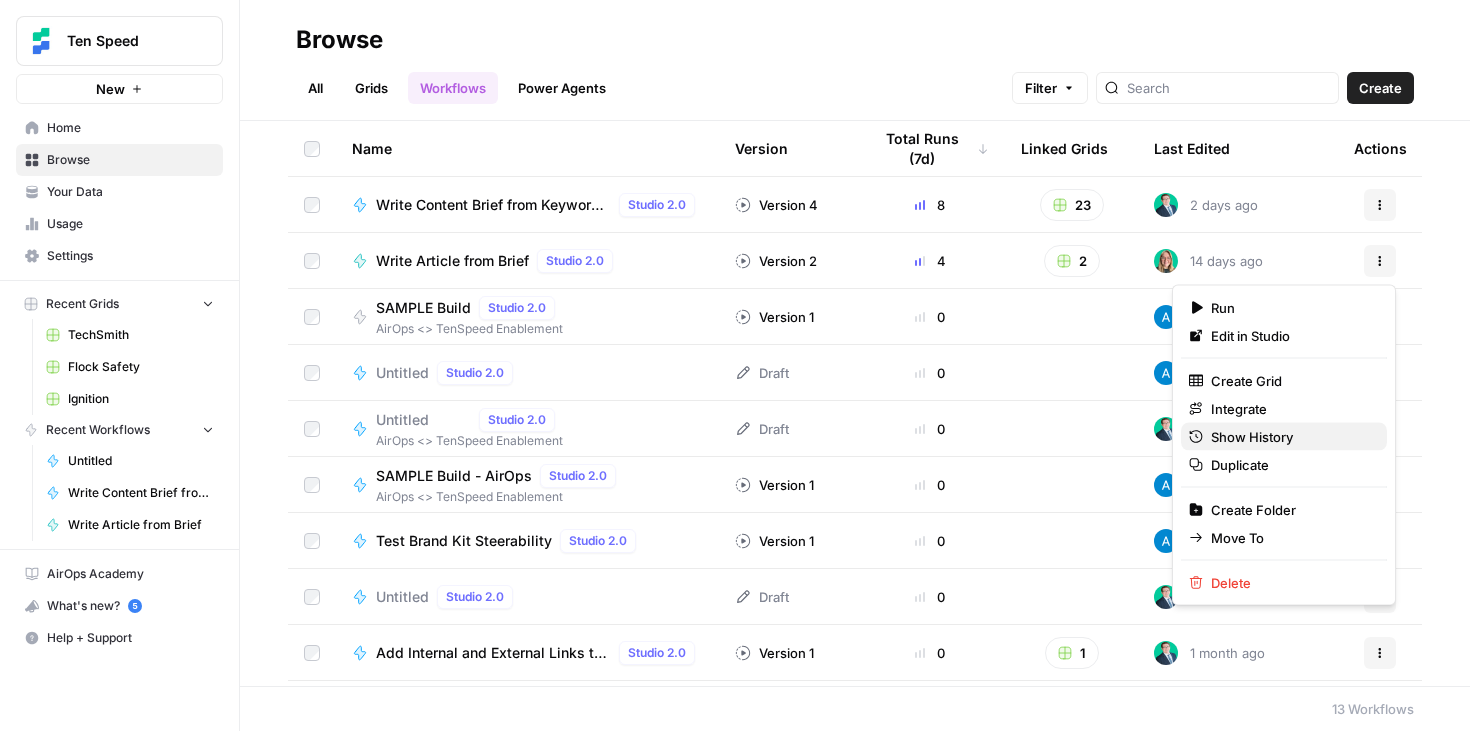 click on "Show History" at bounding box center (1291, 437) 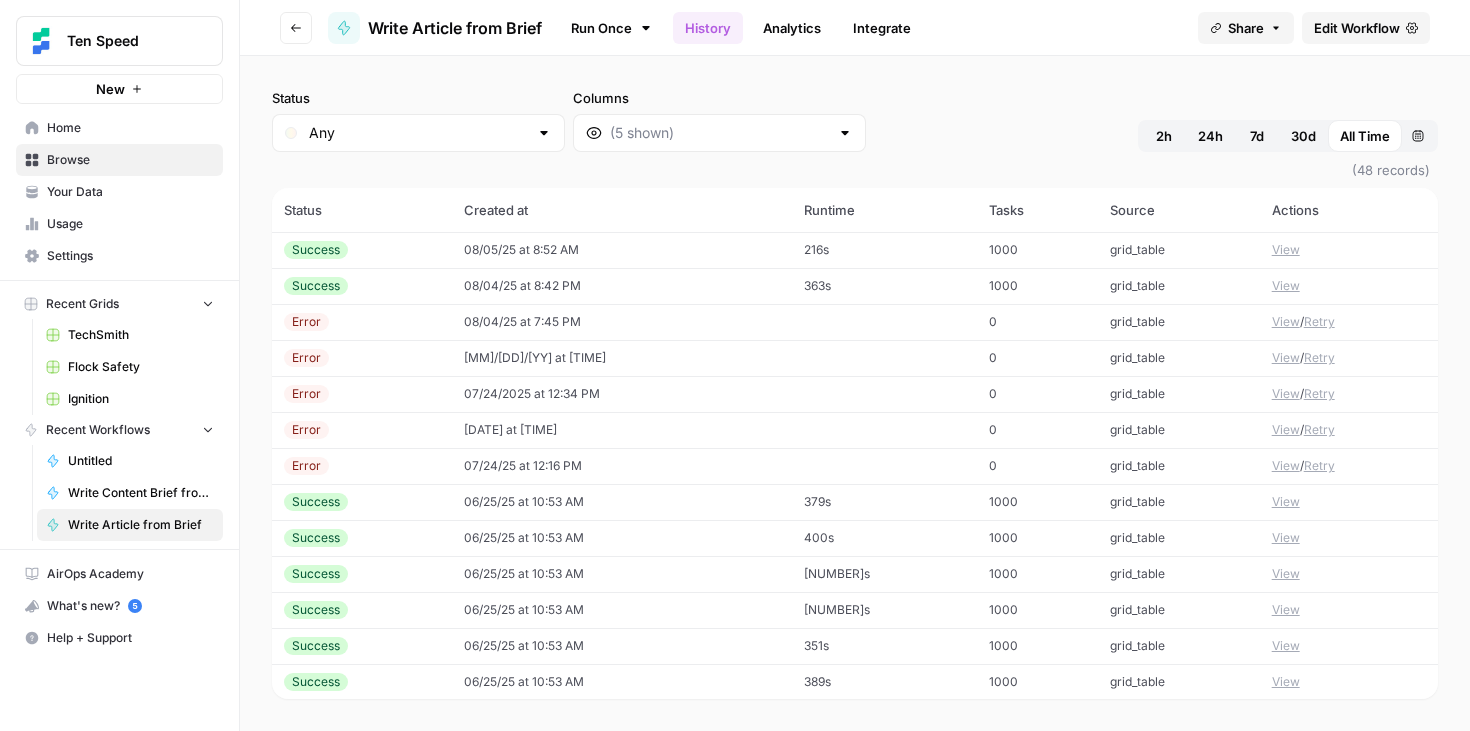 click on "Go back" at bounding box center (296, 28) 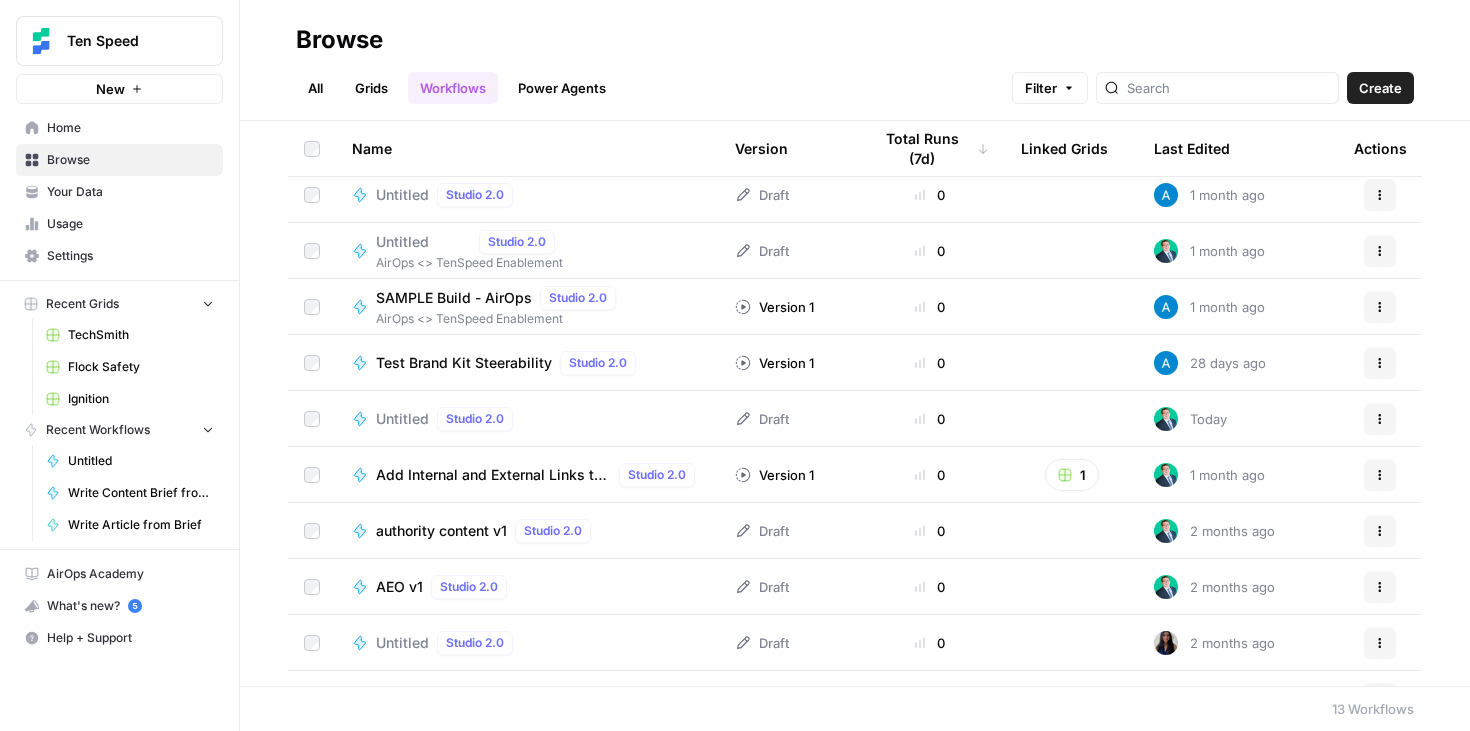 scroll, scrollTop: 219, scrollLeft: 0, axis: vertical 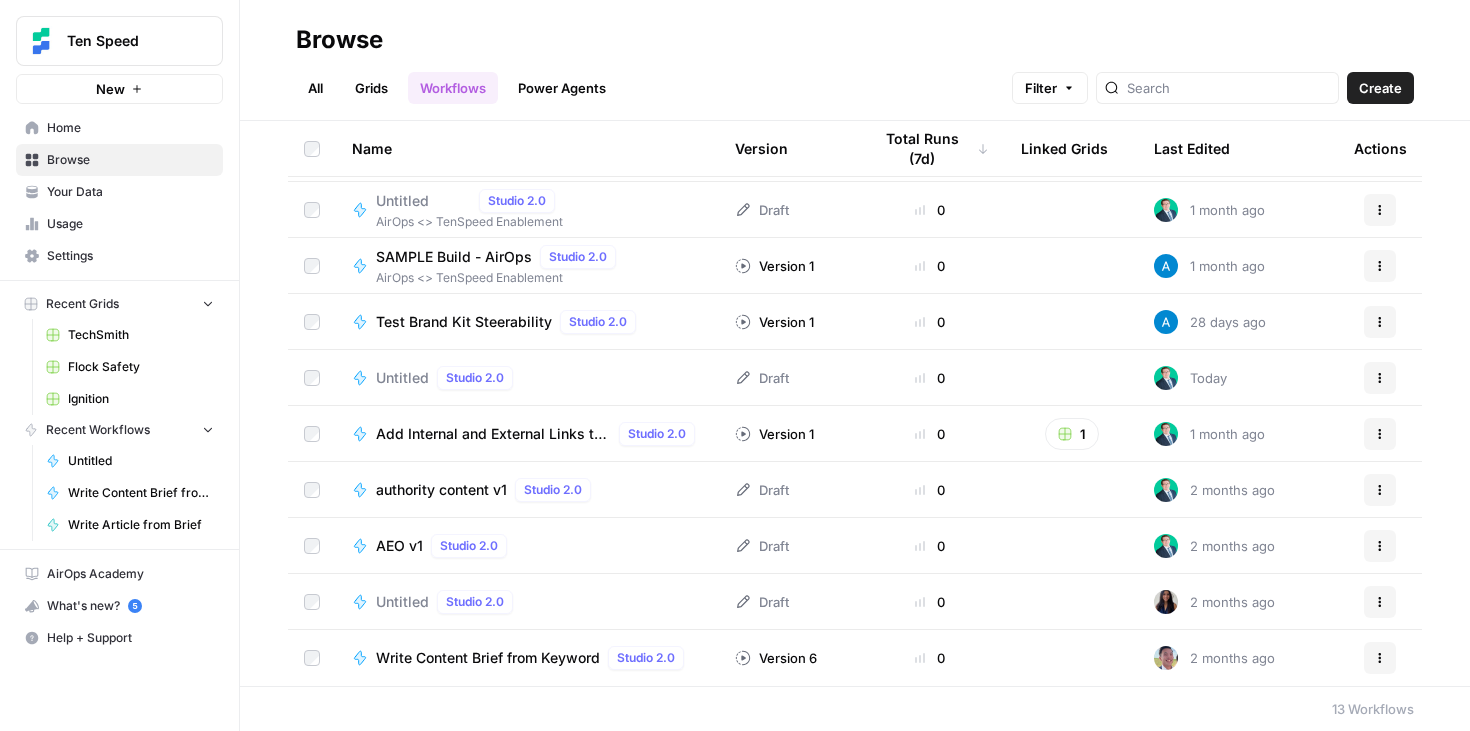 click on "AEO v1" at bounding box center (399, 546) 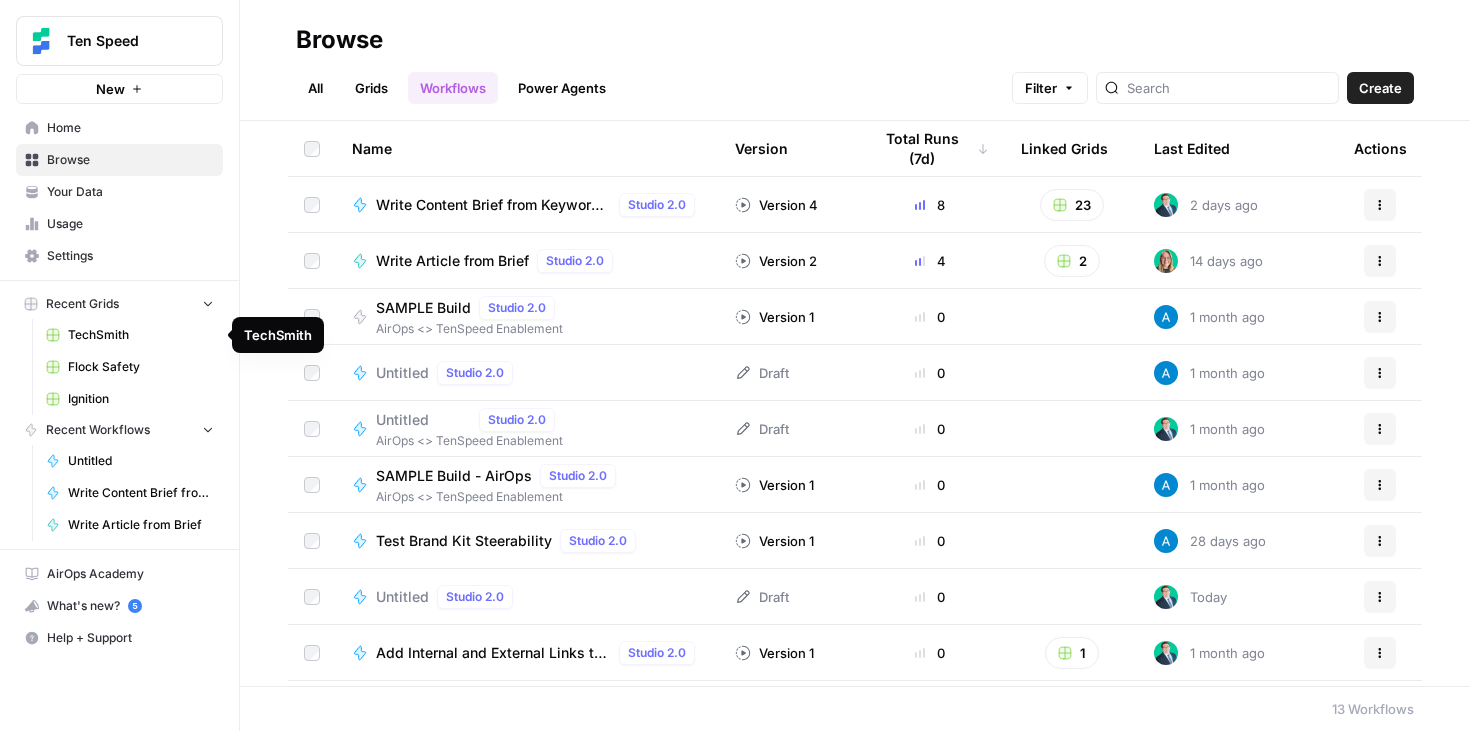 click on "TechSmith" at bounding box center (141, 335) 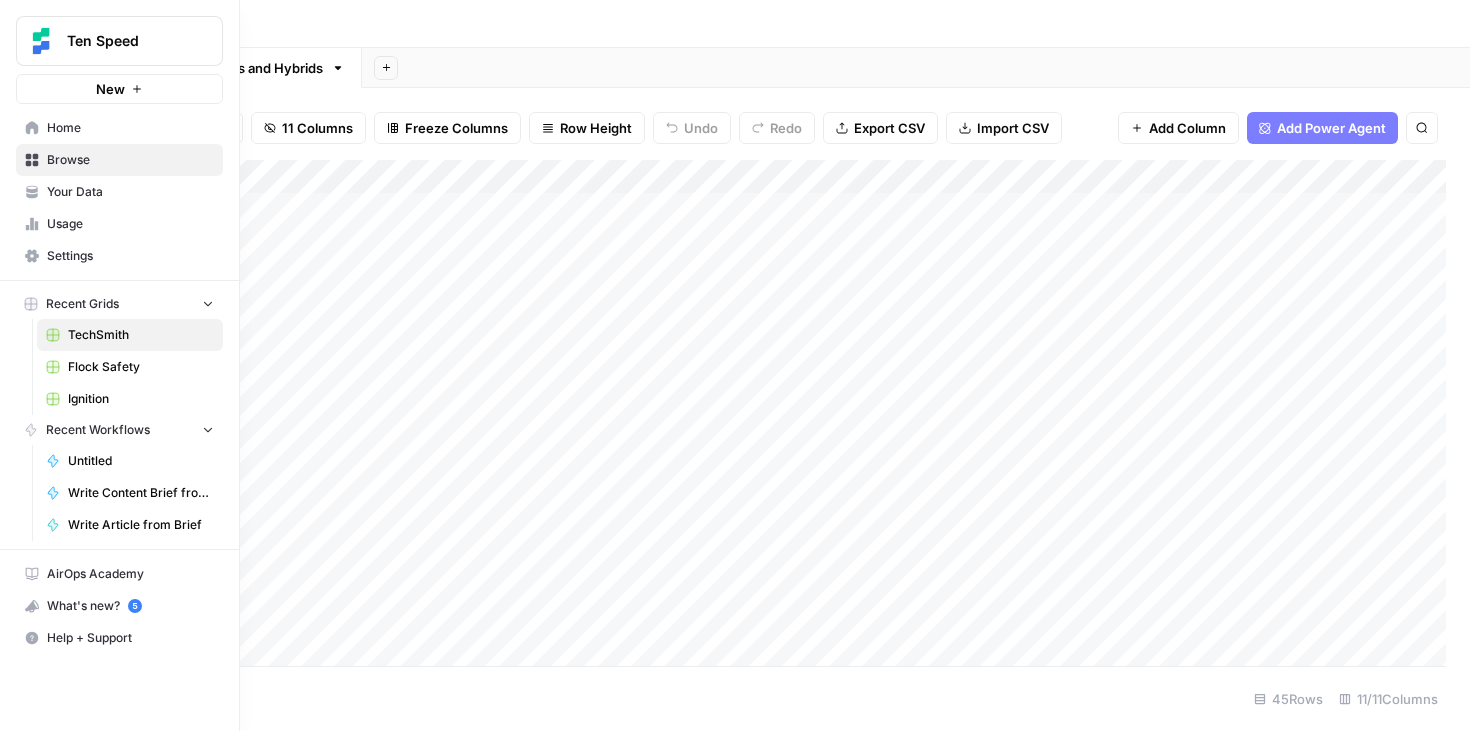 click on "Browse" at bounding box center (130, 160) 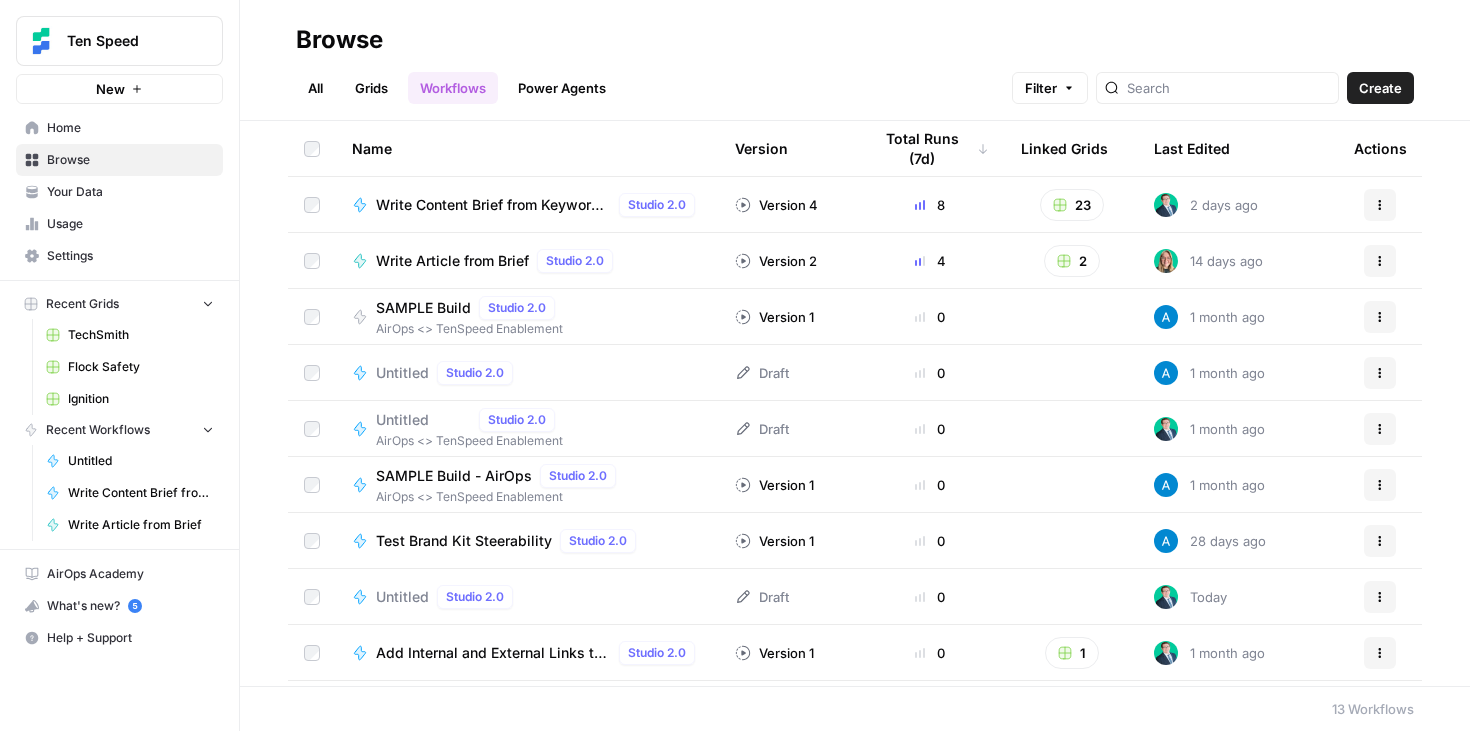 click on "Grids" at bounding box center [371, 88] 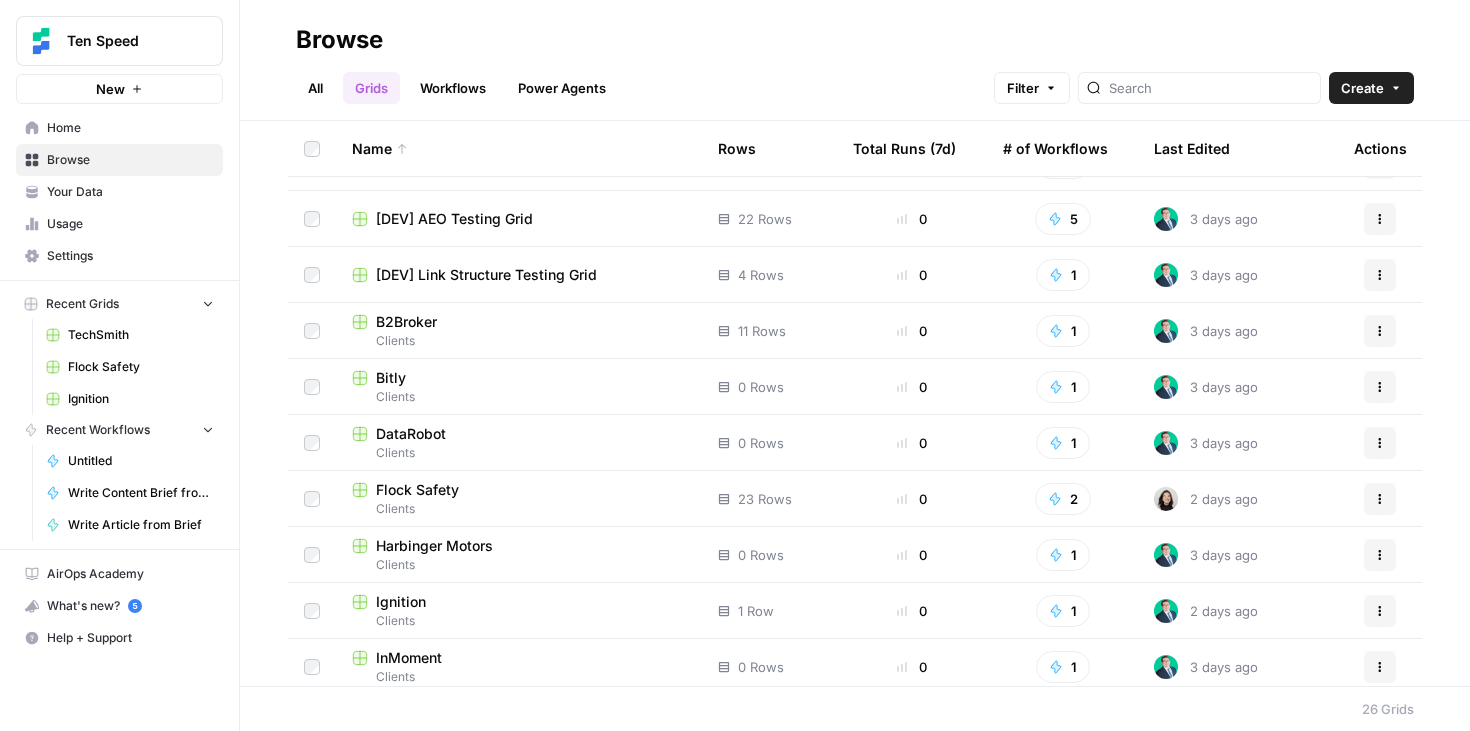 scroll, scrollTop: 0, scrollLeft: 0, axis: both 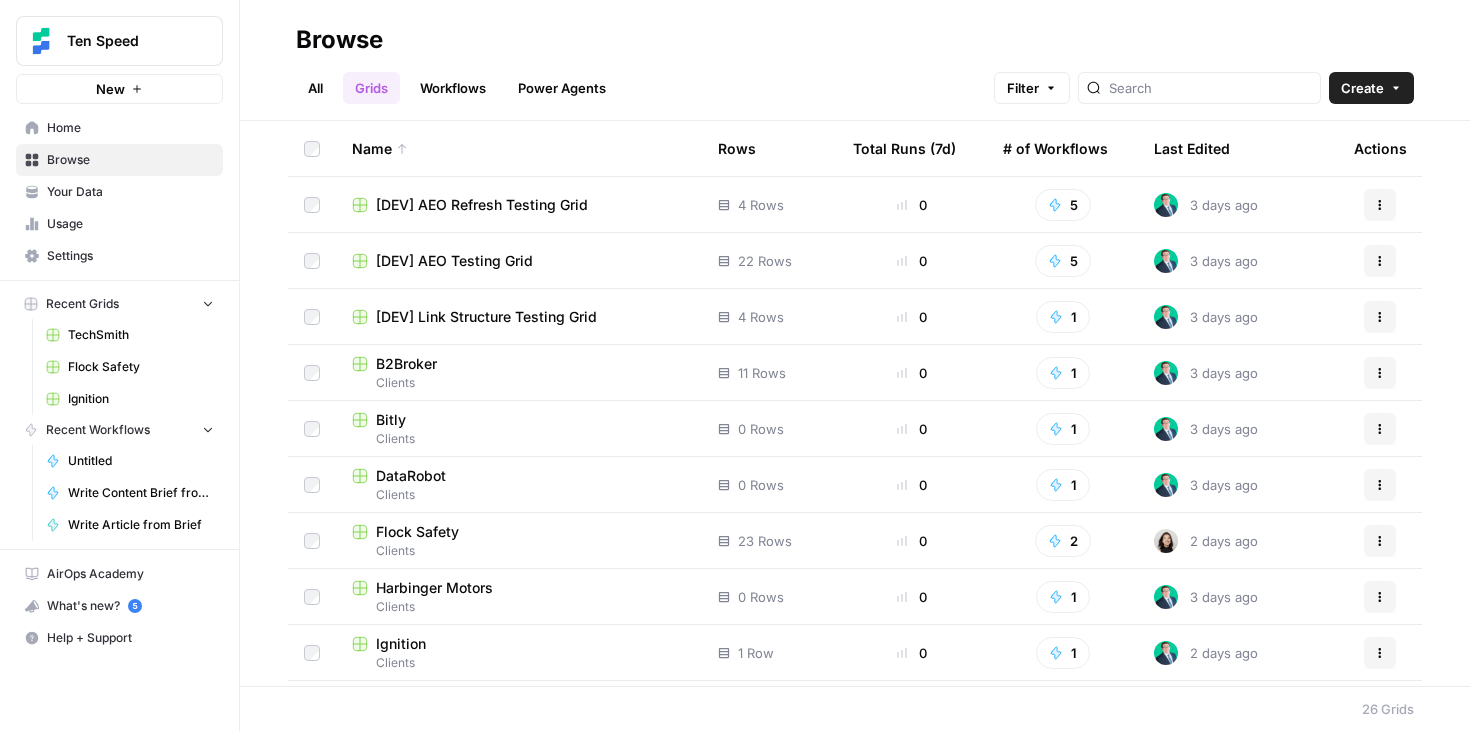 click on "[DEV] AEO Testing Grid" at bounding box center (454, 261) 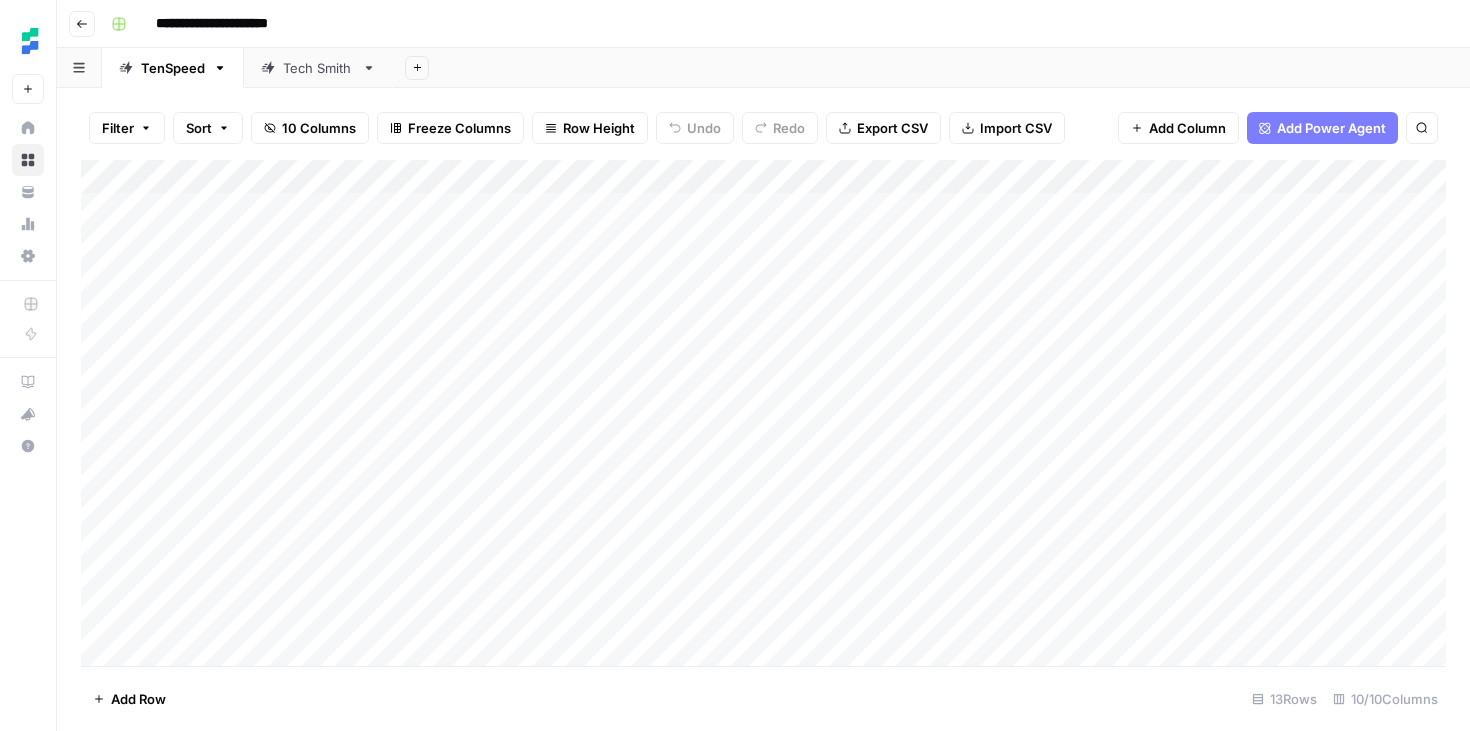click on "Add Column" at bounding box center [763, 413] 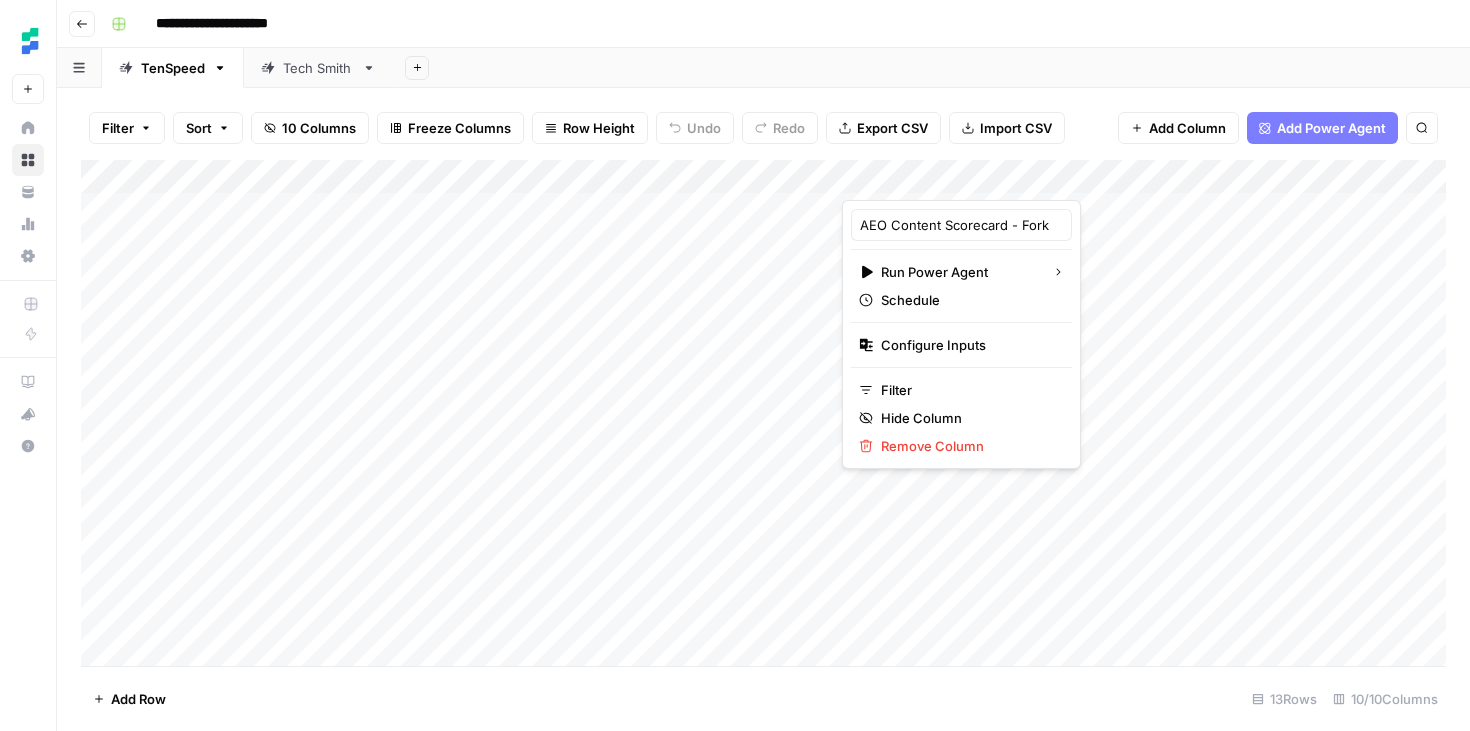 click on "**********" at bounding box center (763, 24) 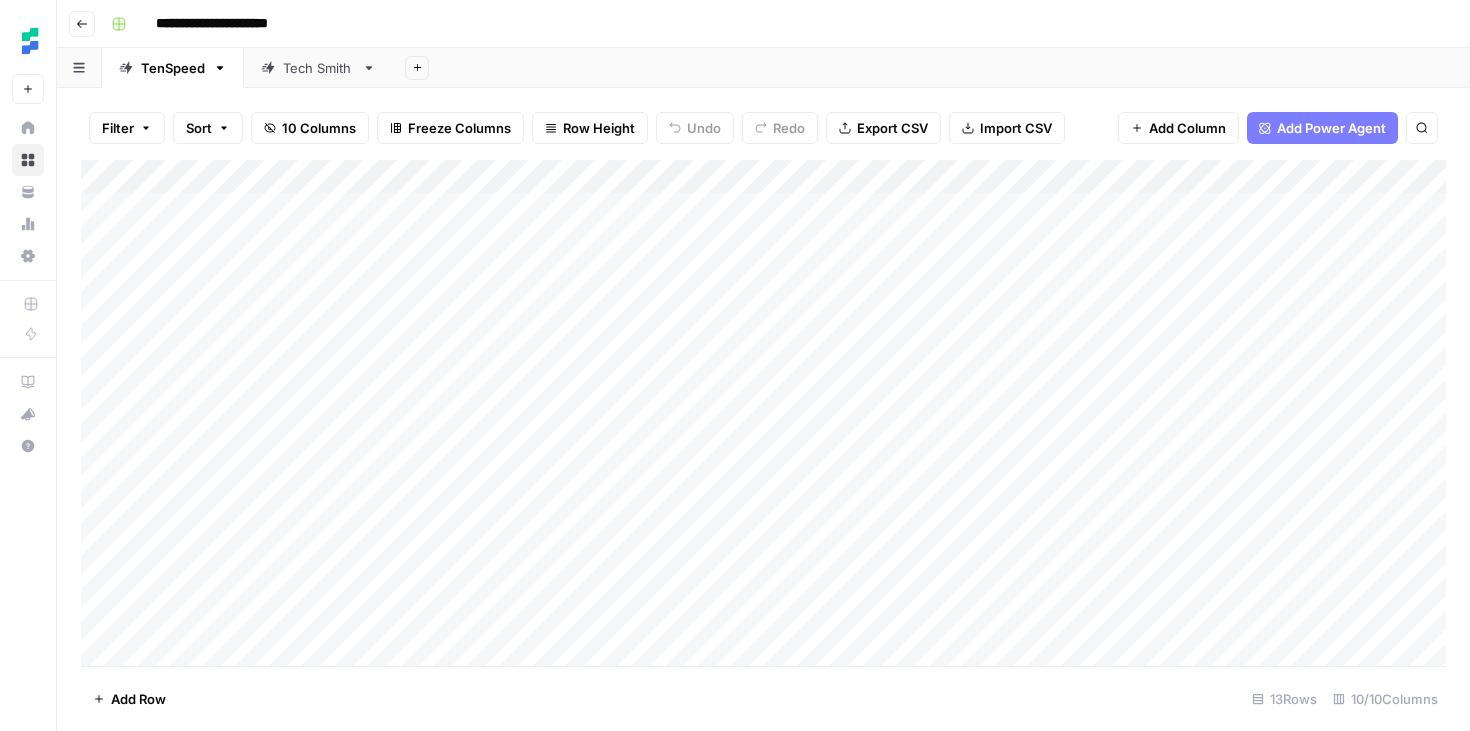 click on "Add Column" at bounding box center (763, 413) 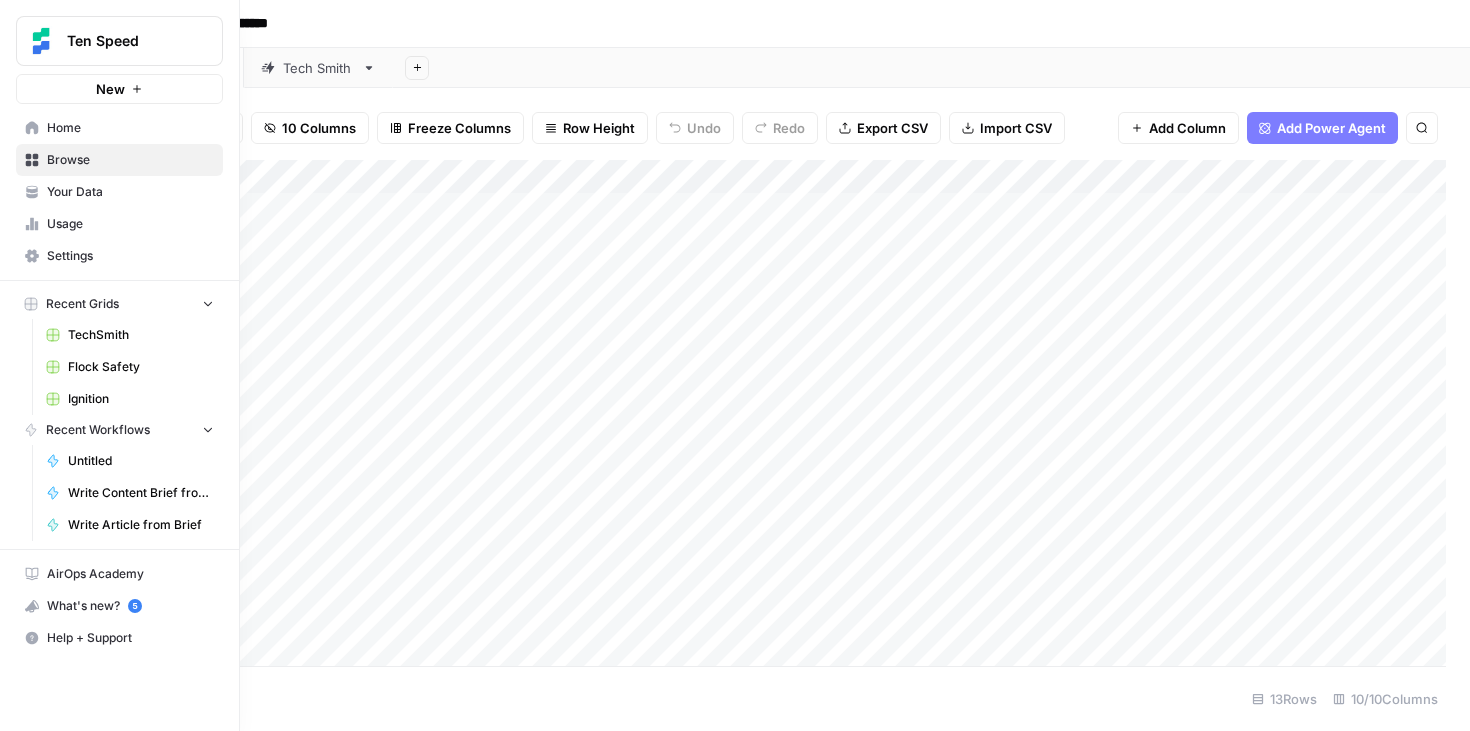 click on "Home" at bounding box center [119, 128] 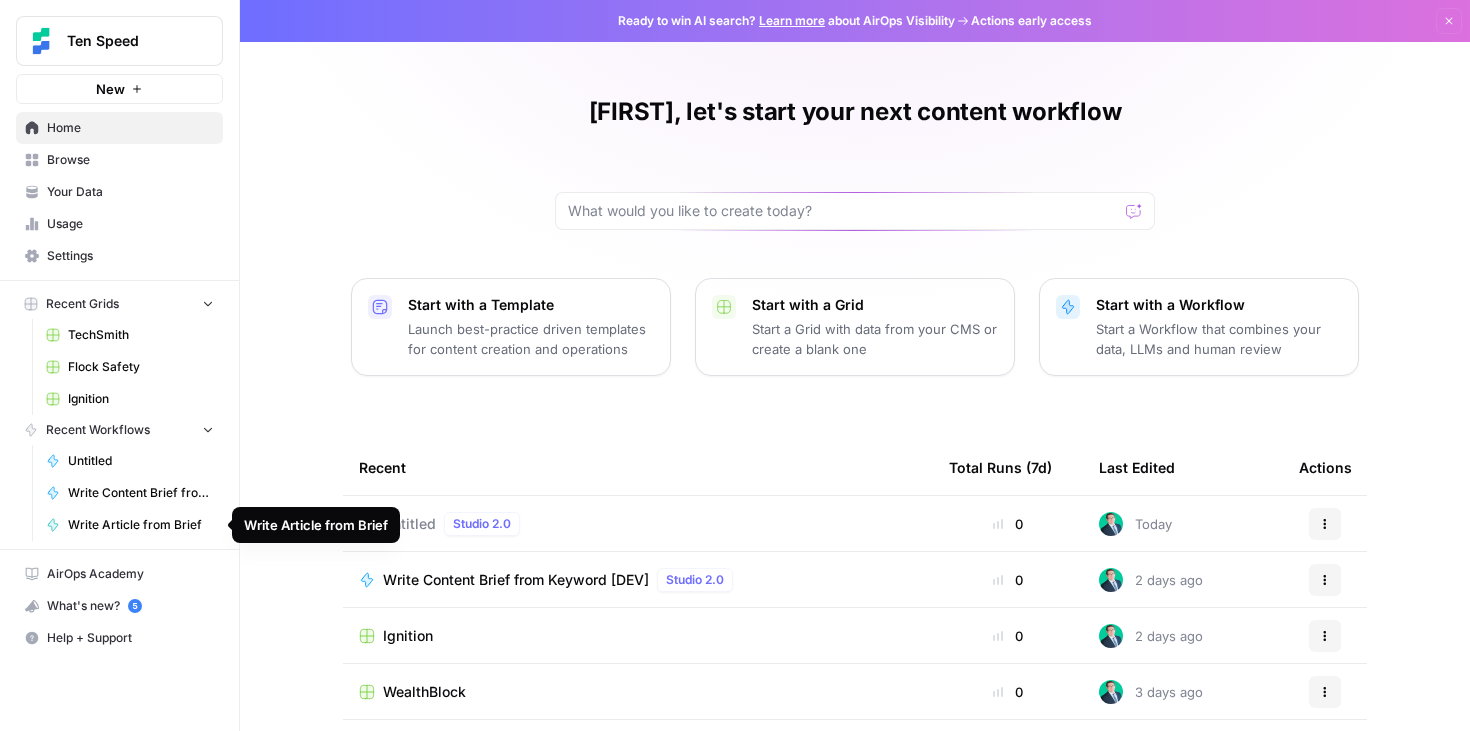 scroll, scrollTop: 189, scrollLeft: 0, axis: vertical 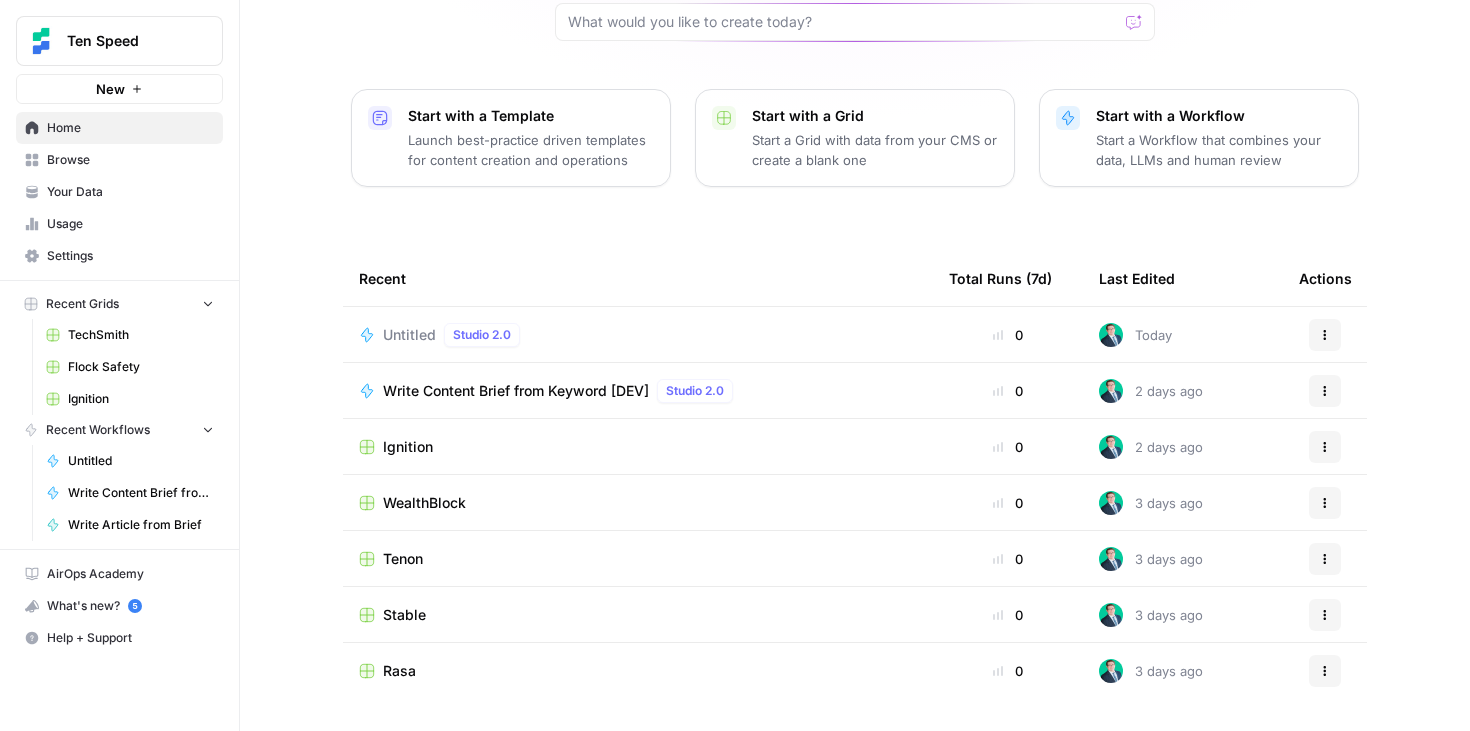 click on "Usage" at bounding box center [130, 224] 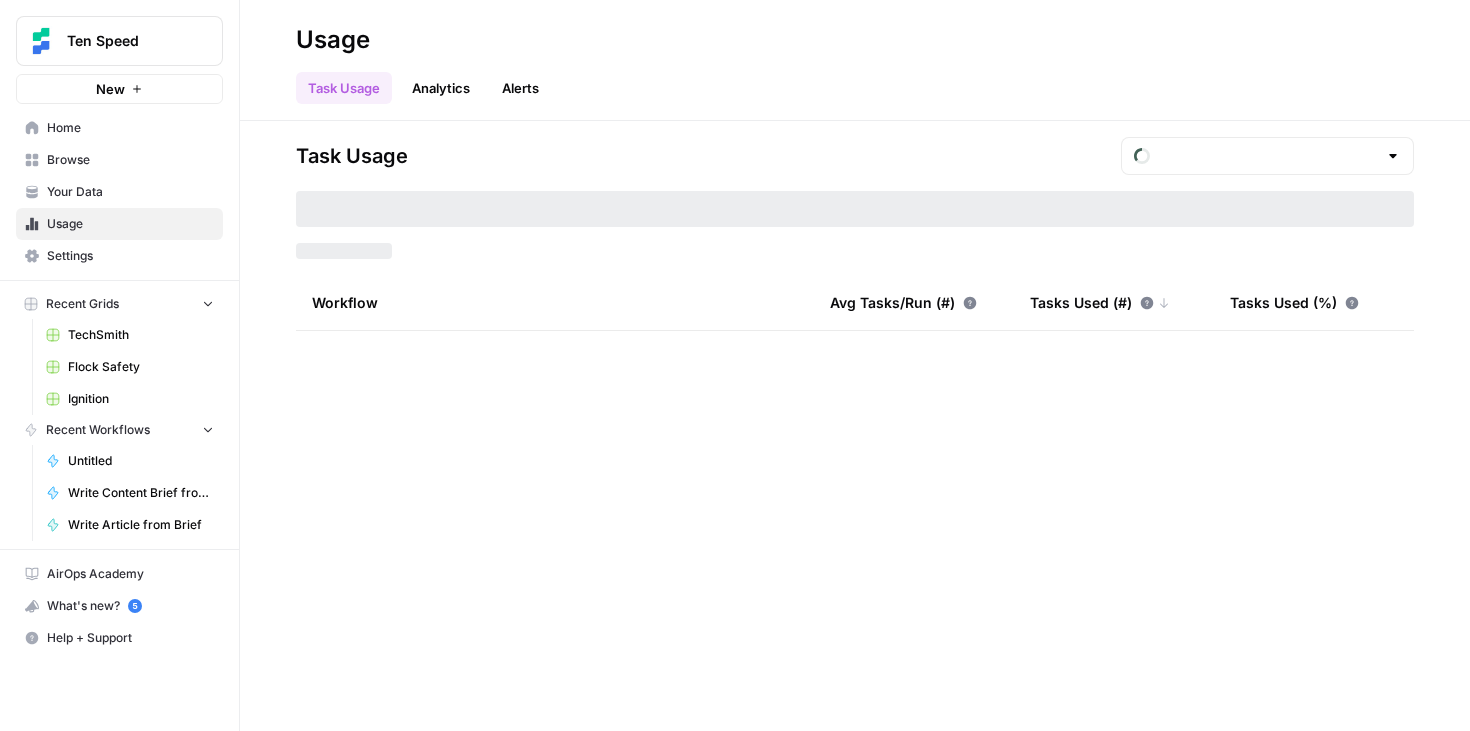 scroll, scrollTop: 0, scrollLeft: 0, axis: both 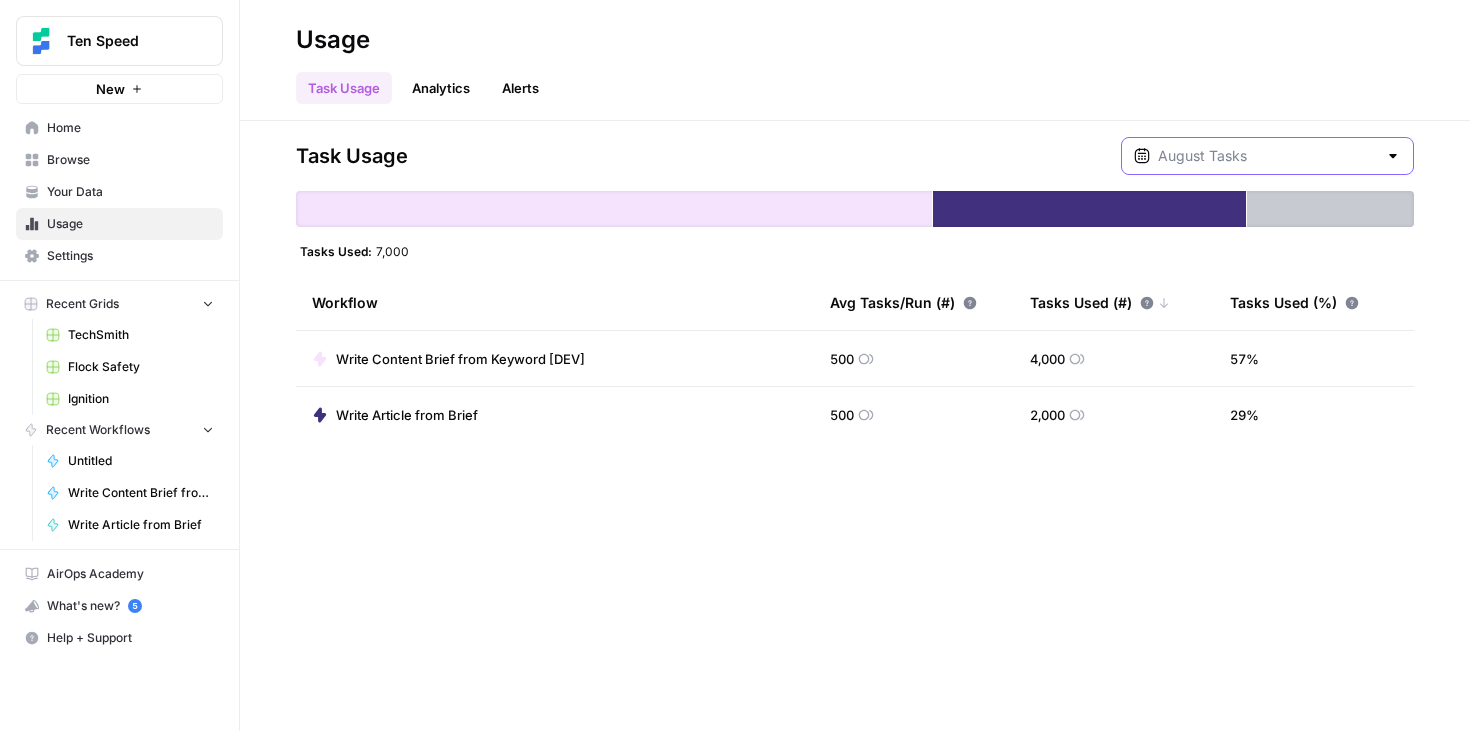 click at bounding box center (1267, 156) 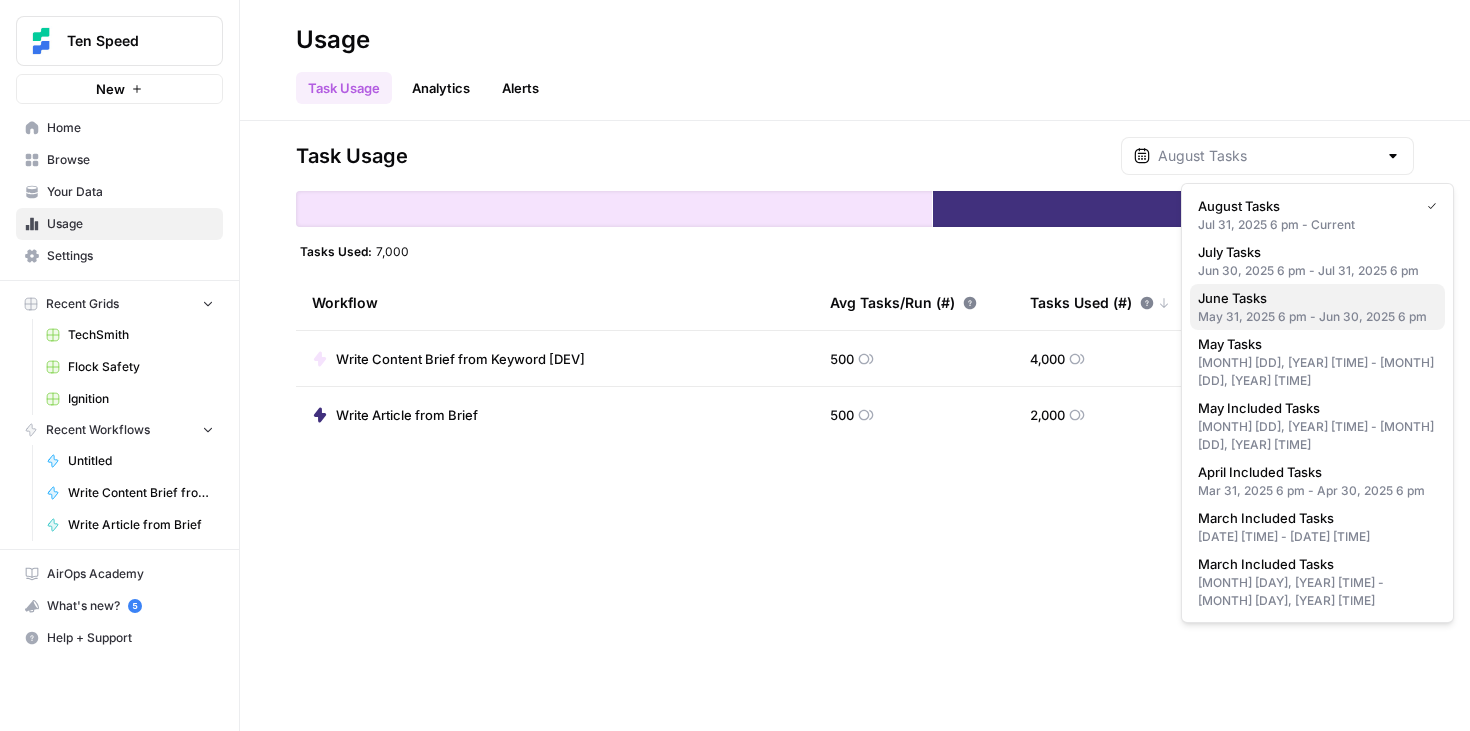 click on "June Tasks" at bounding box center [1313, 298] 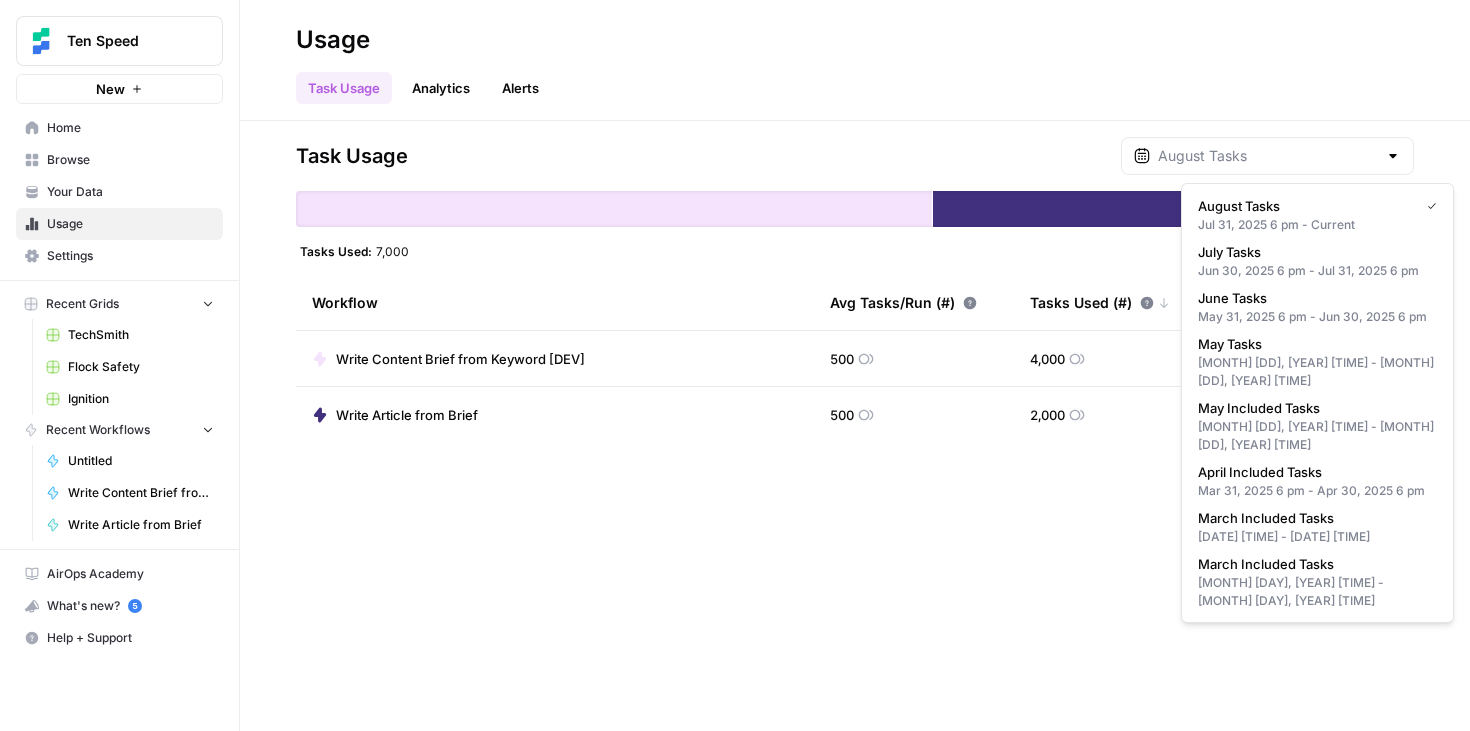 type on "June Tasks" 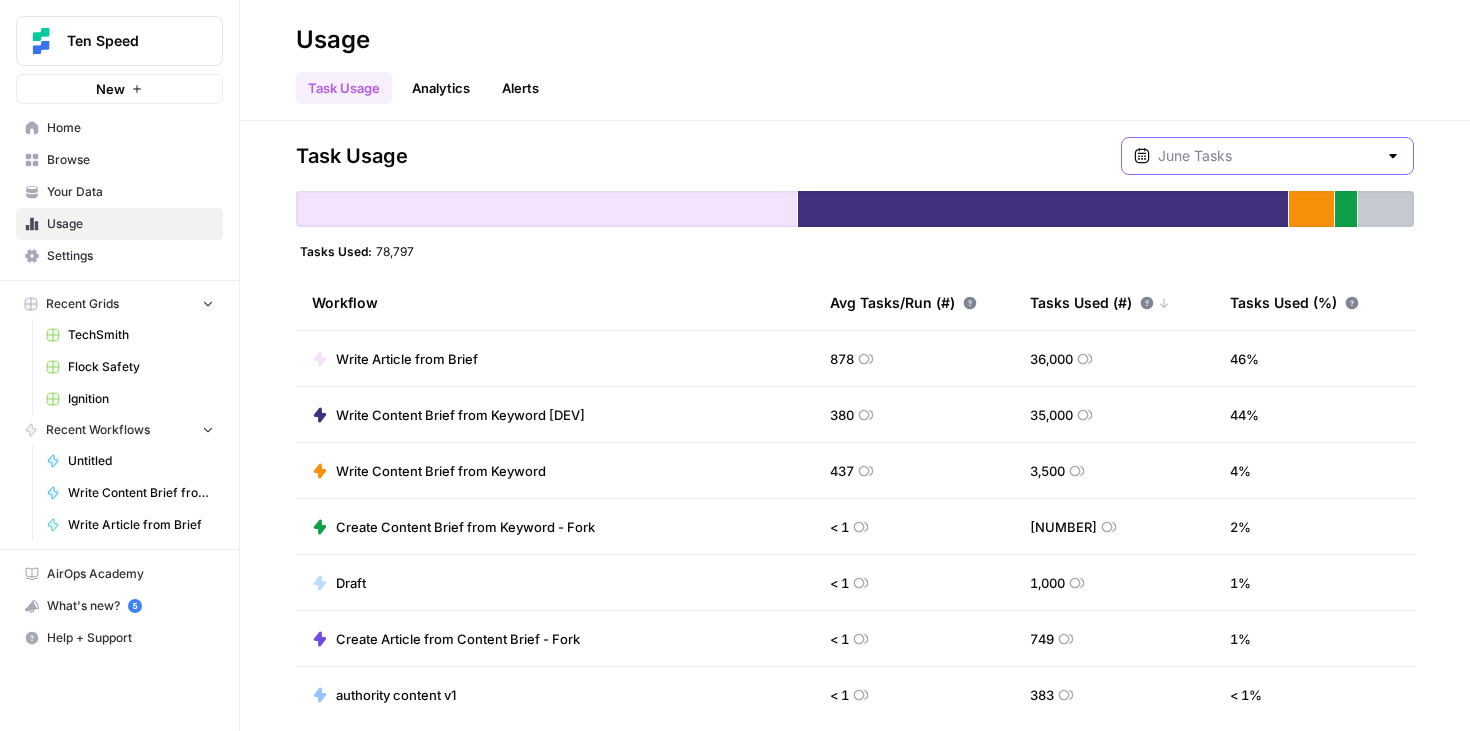 click at bounding box center [1267, 156] 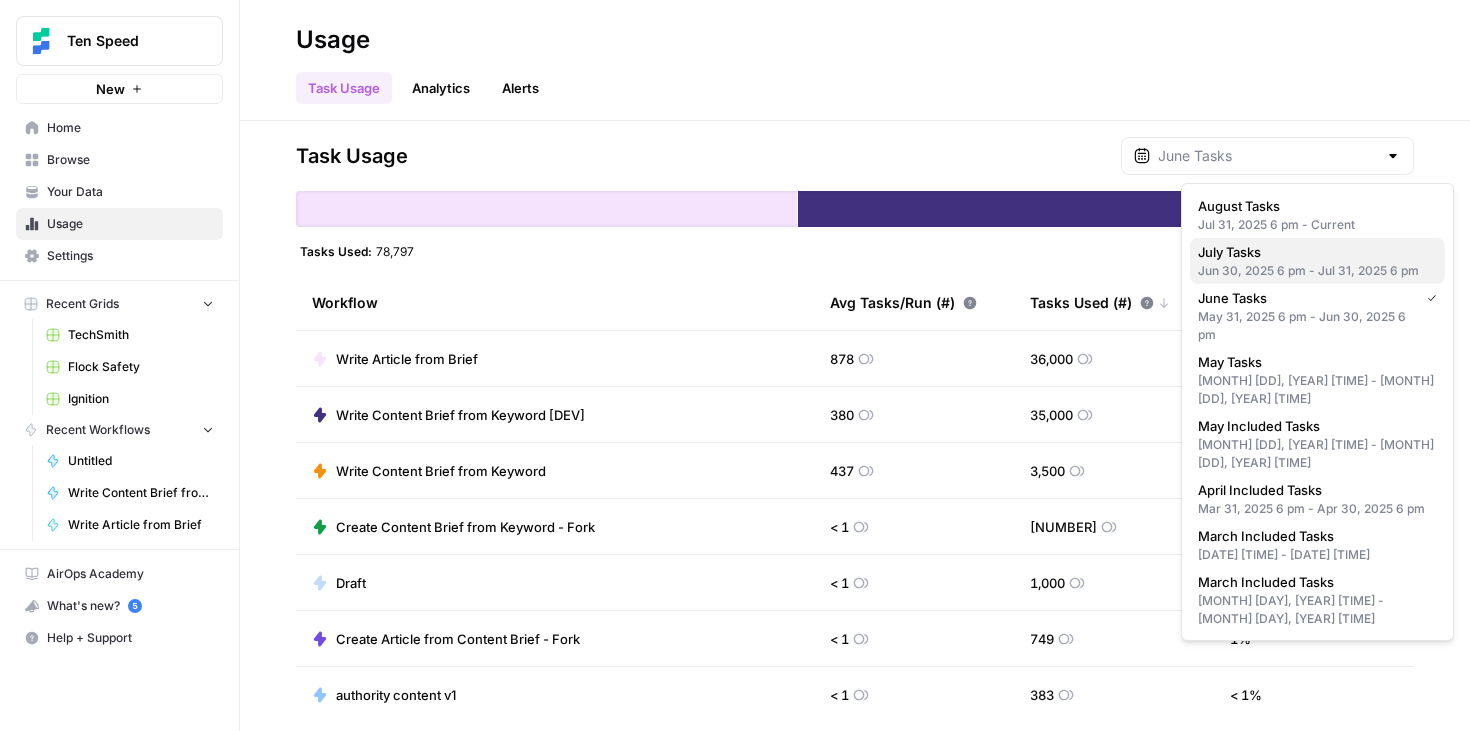 click on "July Tasks" at bounding box center [1313, 252] 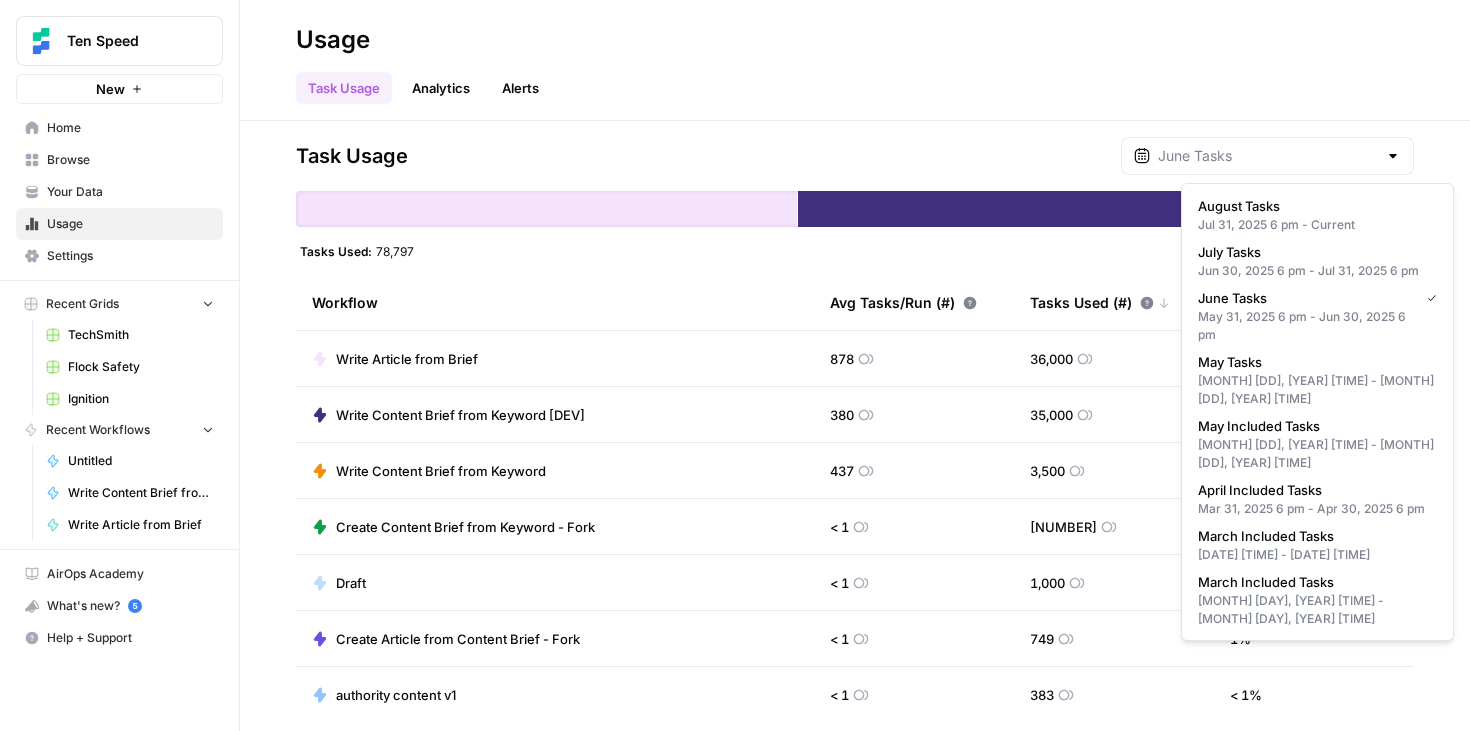 type on "July Tasks" 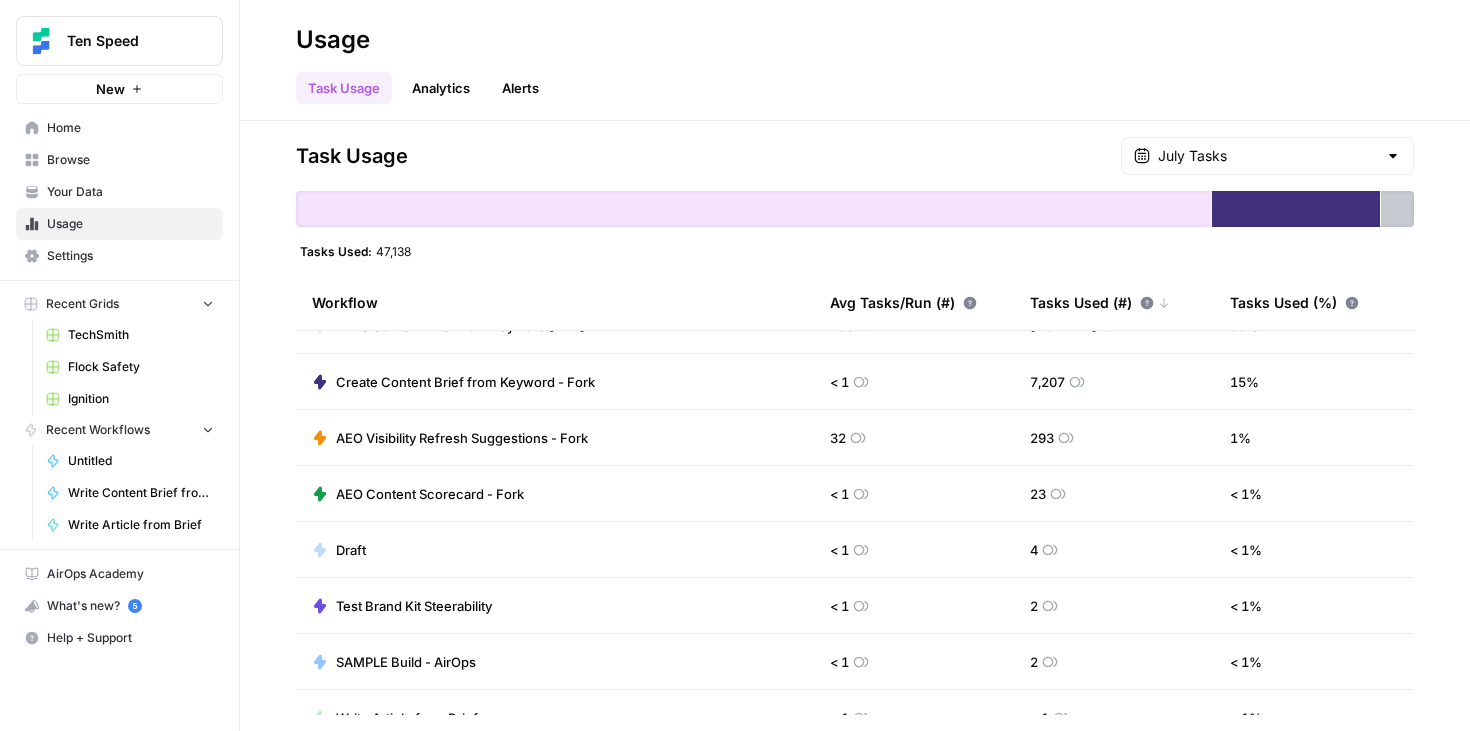 scroll, scrollTop: 0, scrollLeft: 0, axis: both 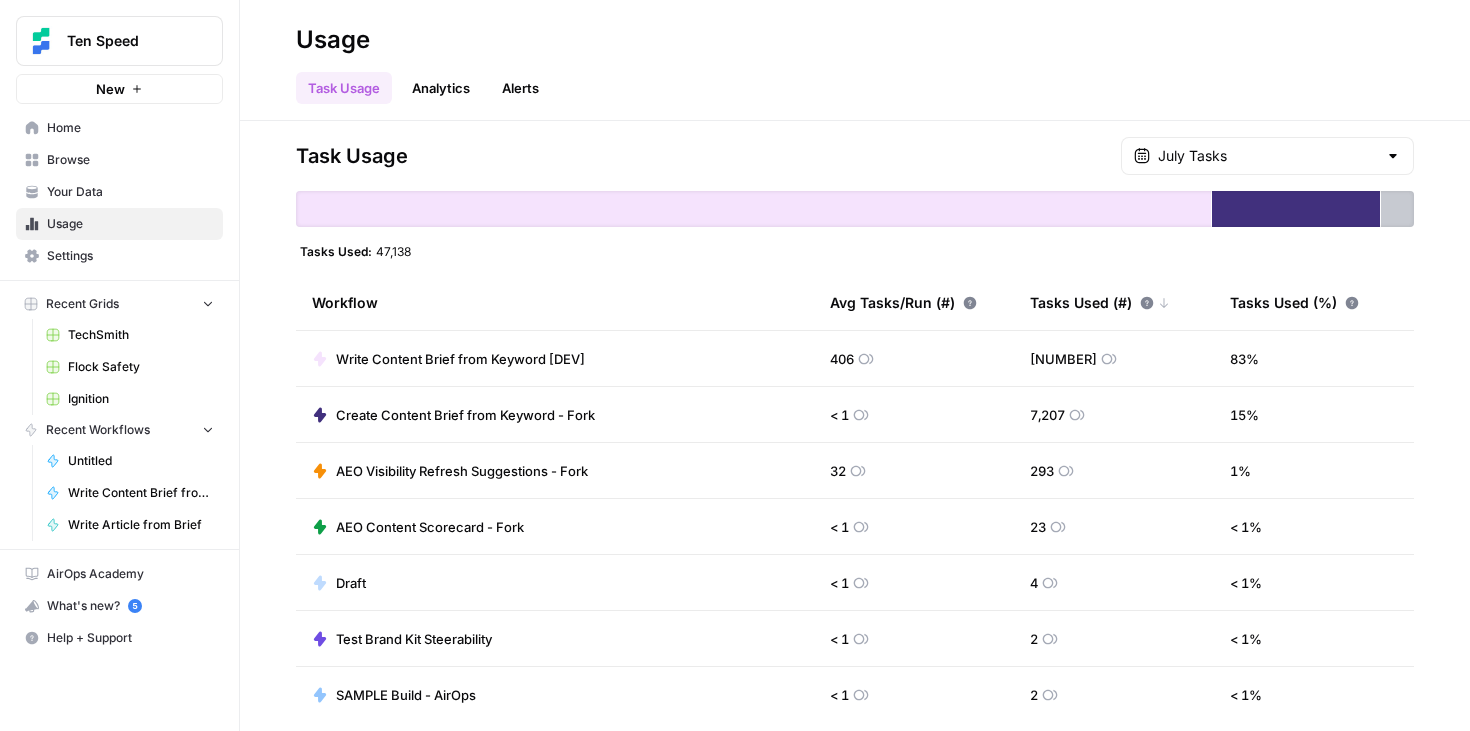 click on "Create Content Brief from Keyword - Fork" at bounding box center (465, 415) 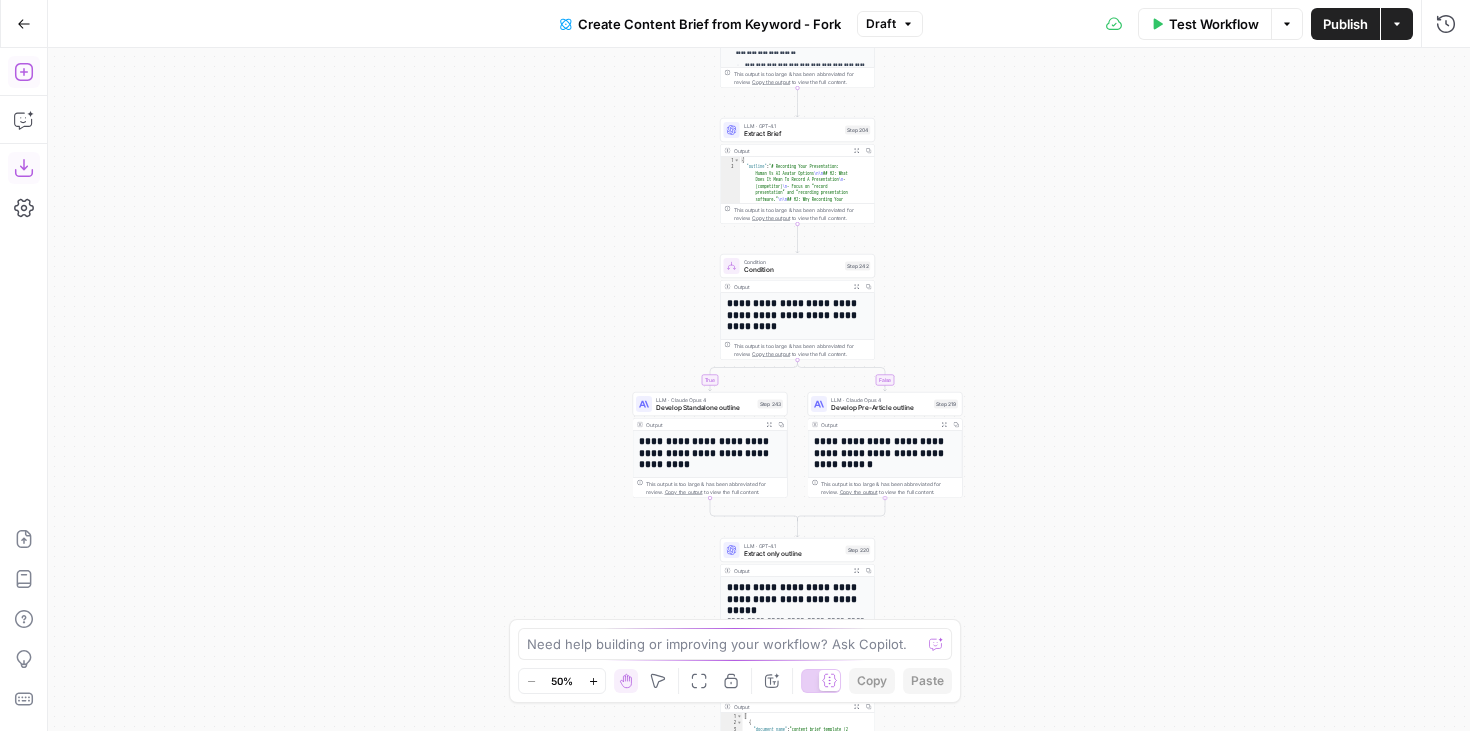 click on "Go Back" at bounding box center [24, 24] 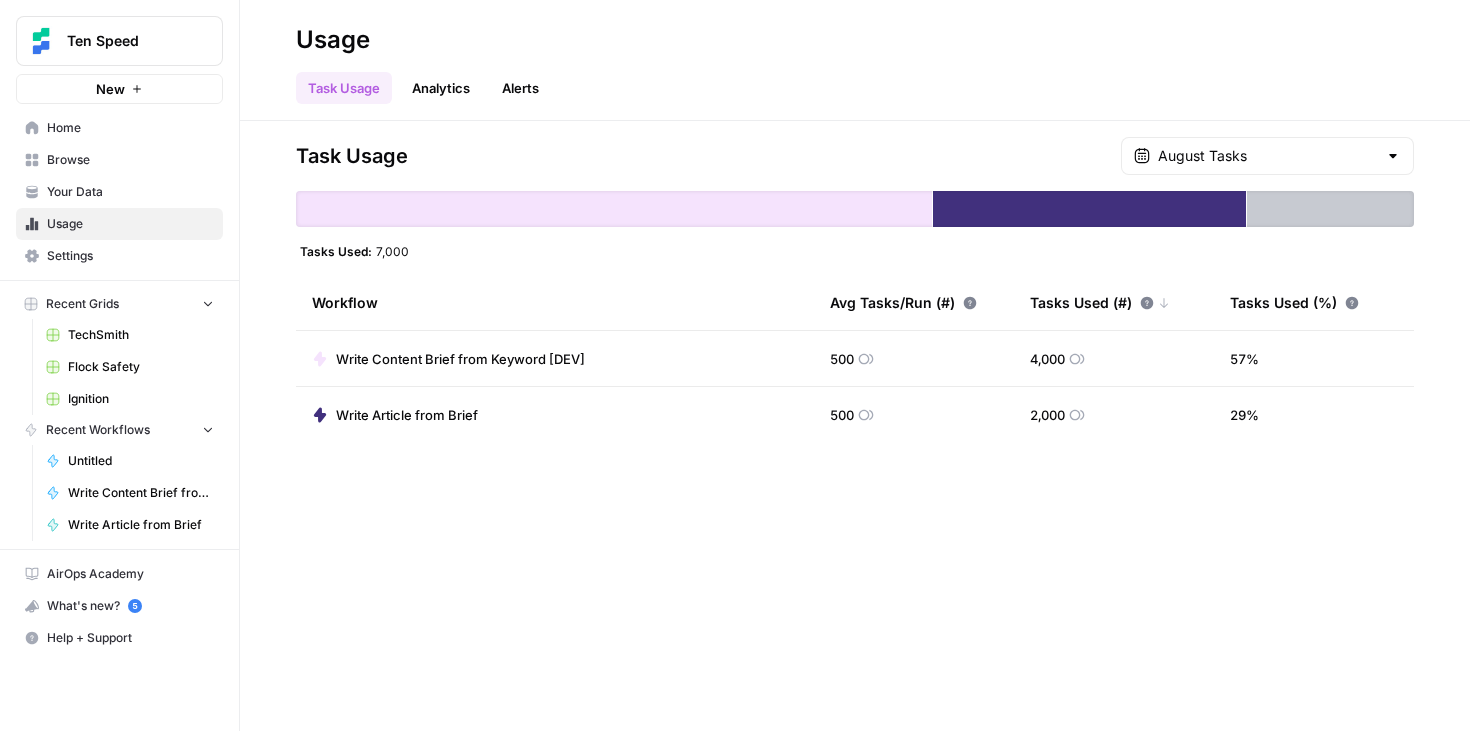 click on "August Tasks" at bounding box center (1267, 156) 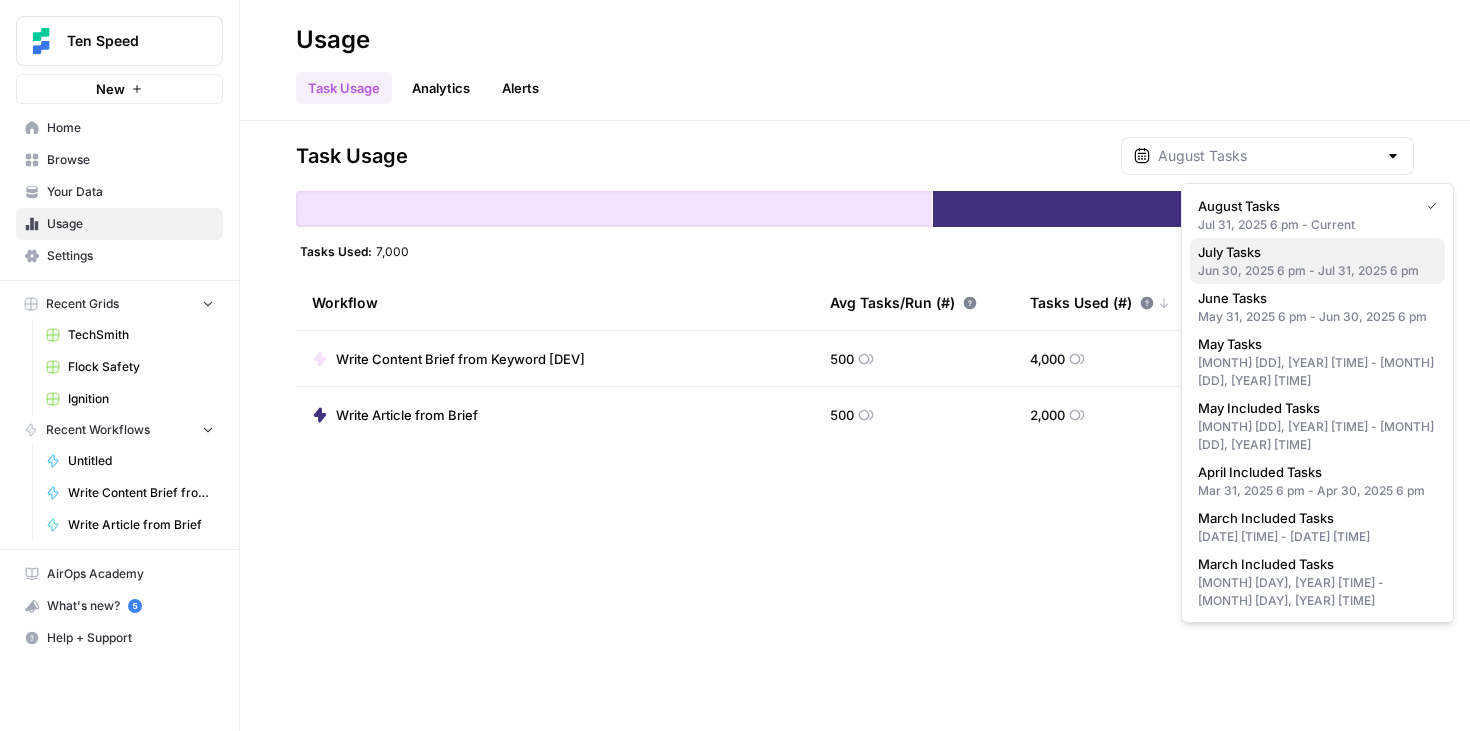 click on "July Tasks" at bounding box center (1313, 252) 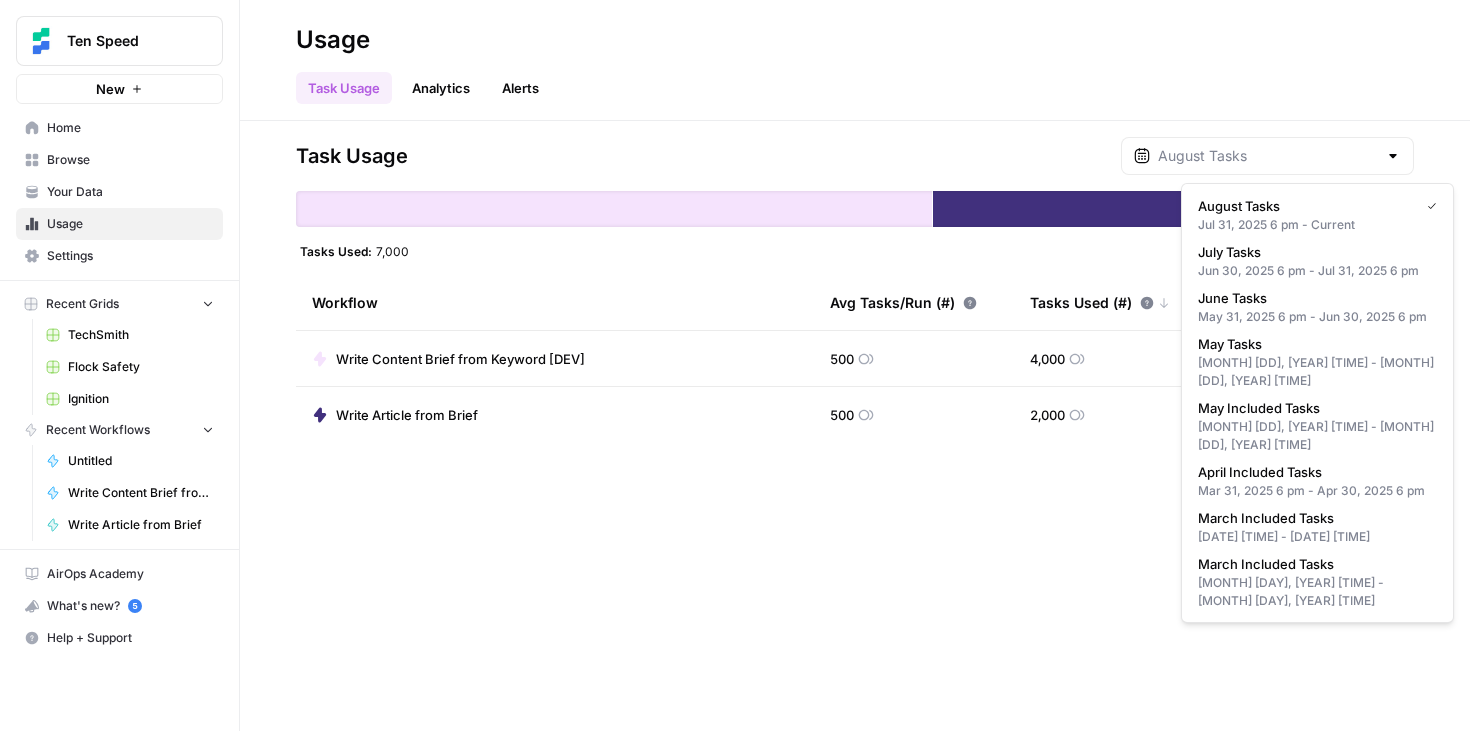 type on "July Tasks" 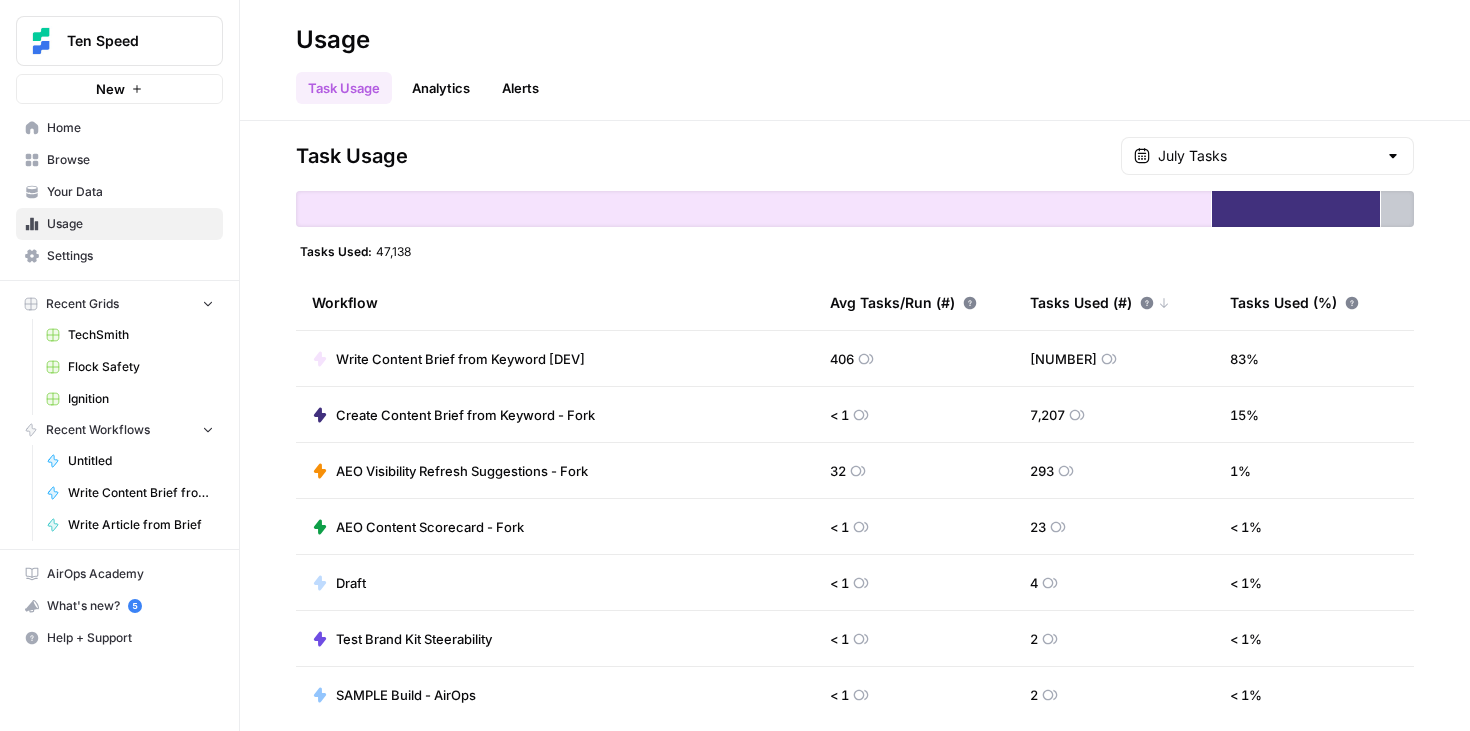 click on "Browse" at bounding box center (130, 160) 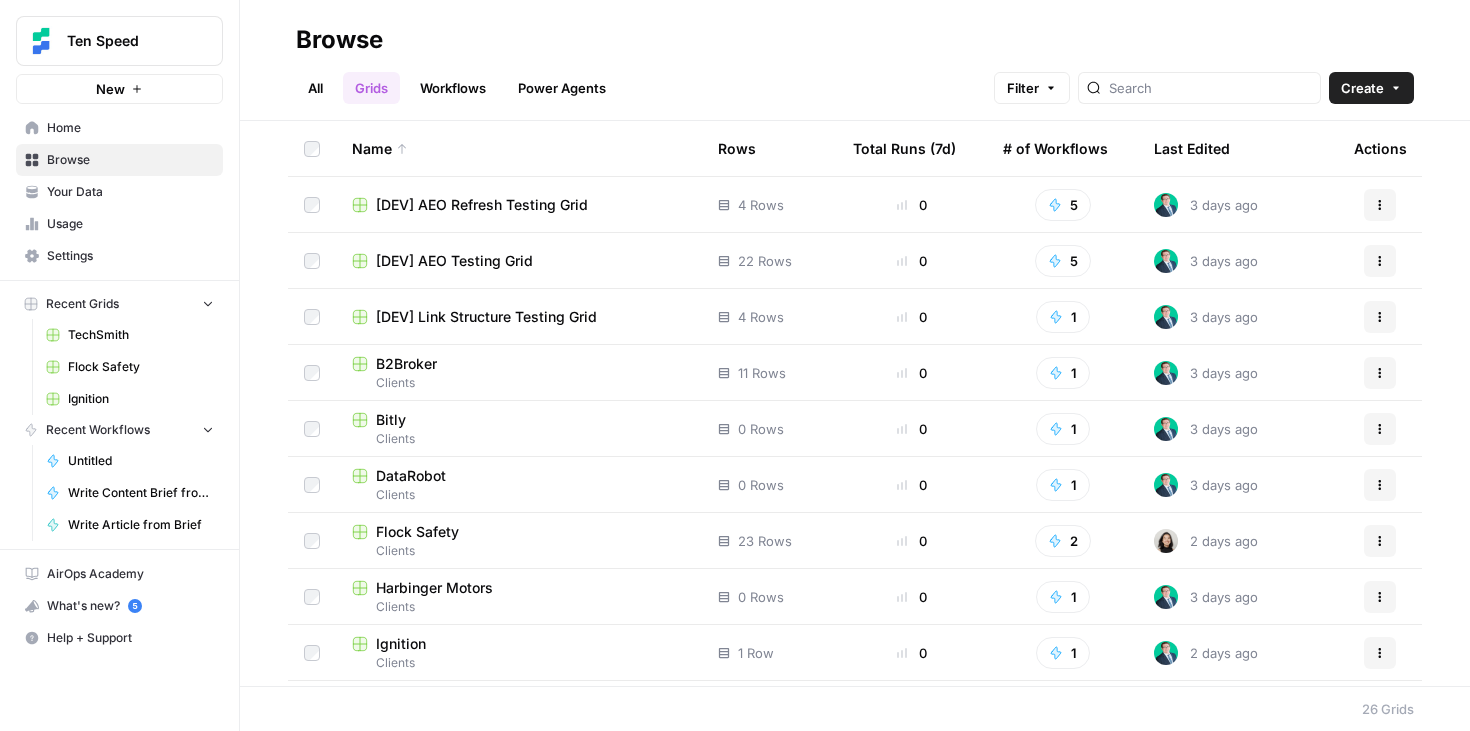 click on "Workflows" at bounding box center (453, 88) 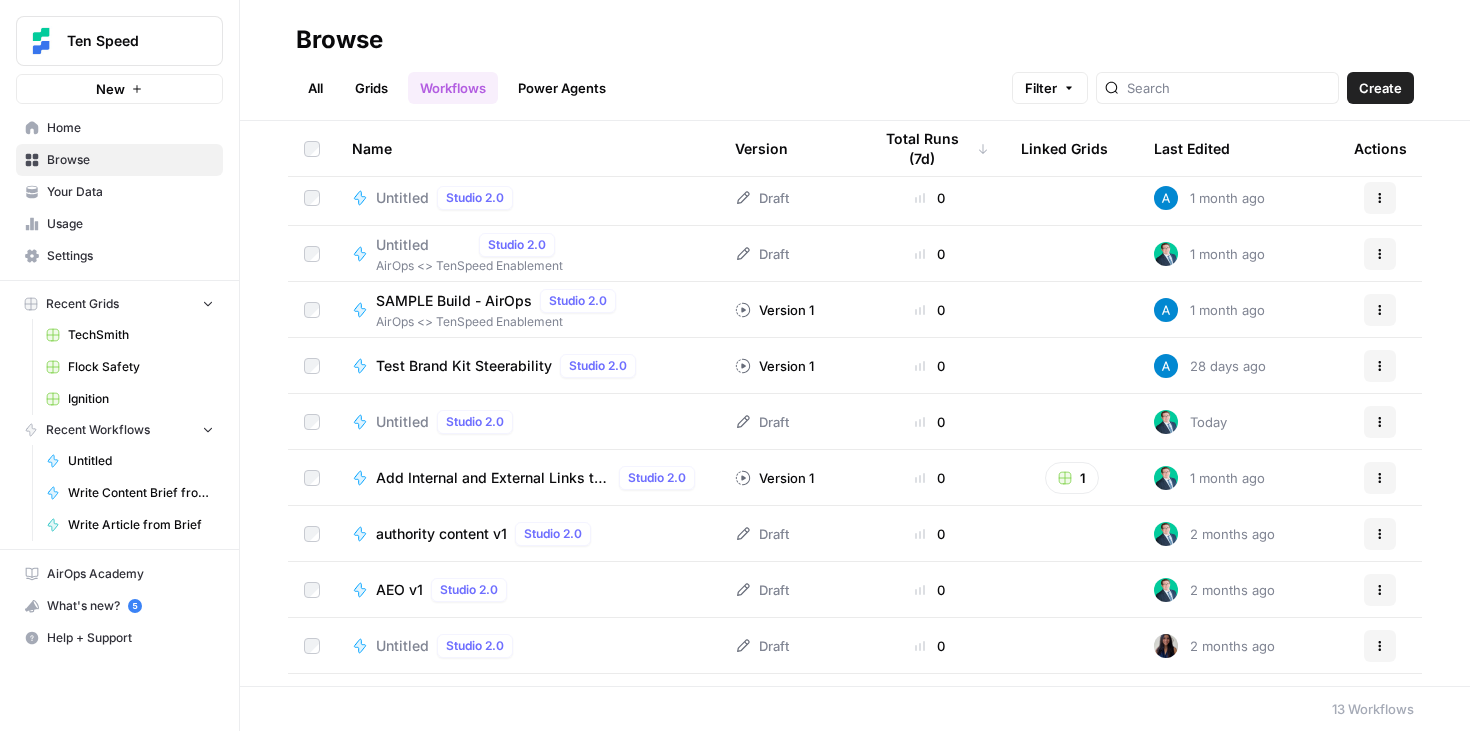scroll, scrollTop: 219, scrollLeft: 0, axis: vertical 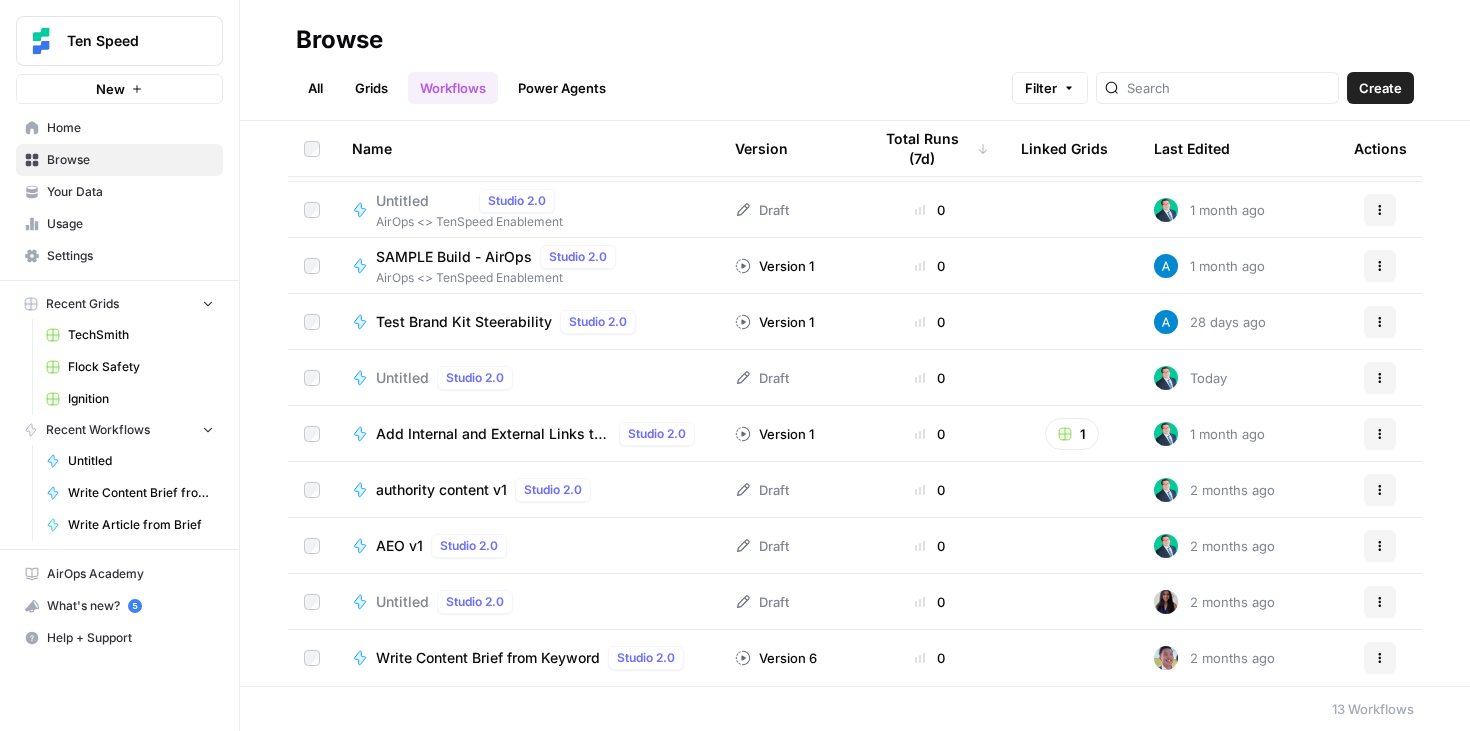 click on "All Grids Workflows Power Agents Filter Create" at bounding box center (855, 80) 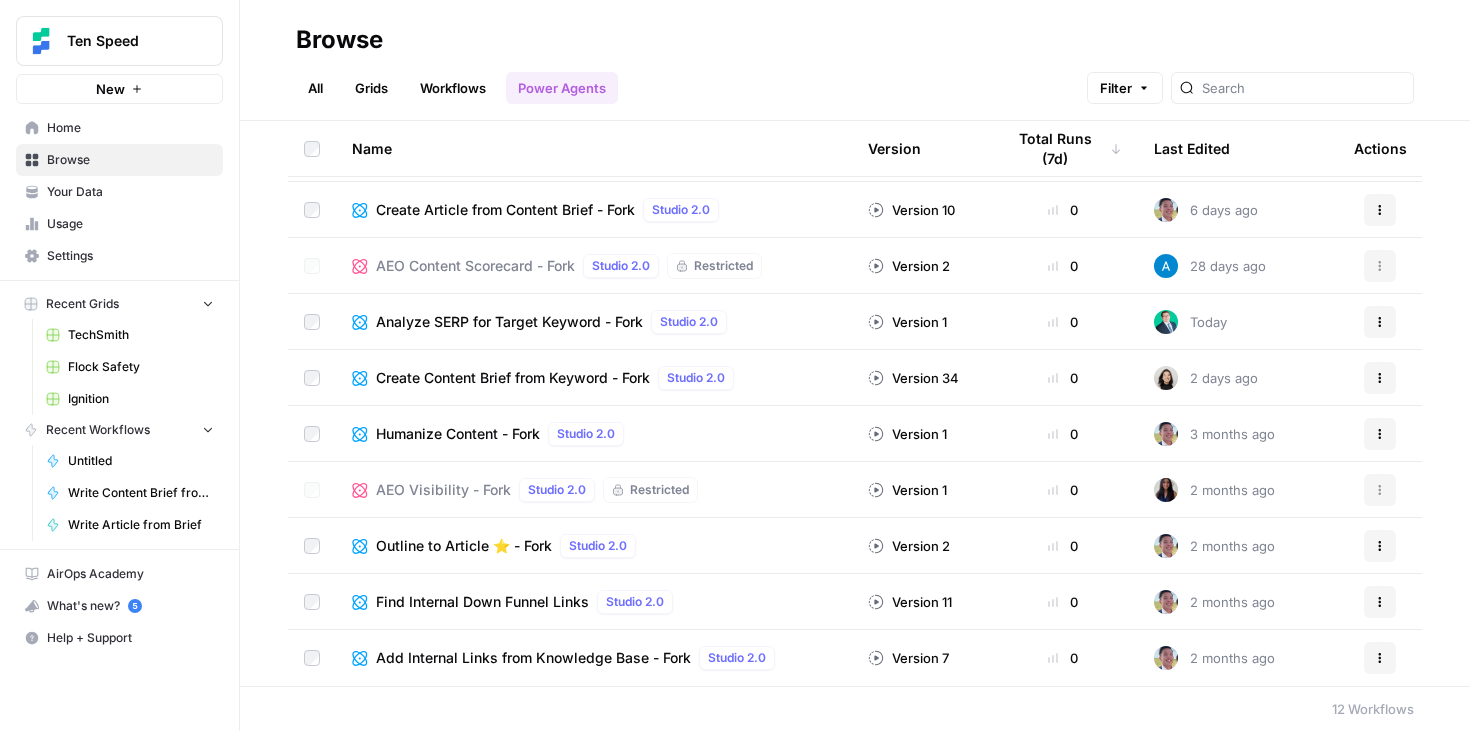 scroll, scrollTop: 162, scrollLeft: 0, axis: vertical 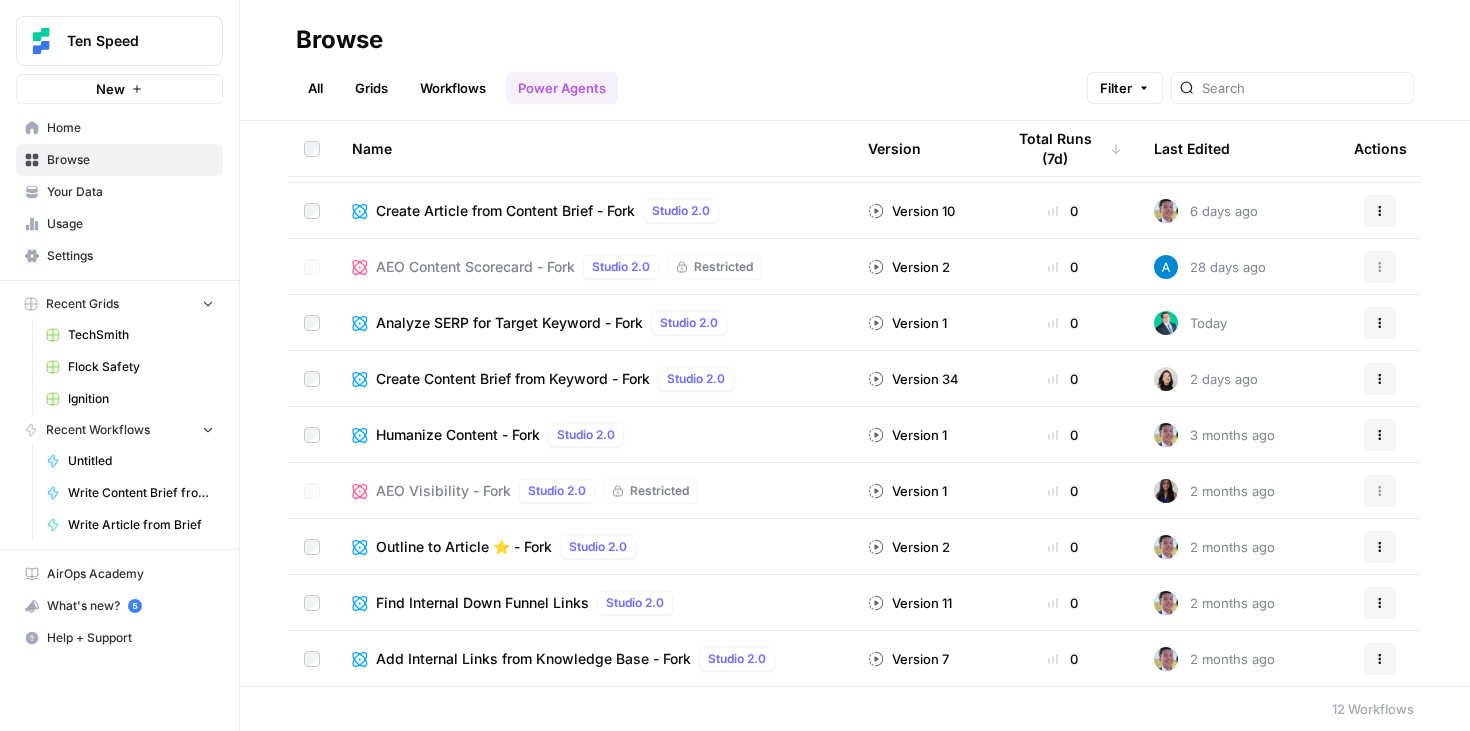 click on "Workflows" at bounding box center [453, 88] 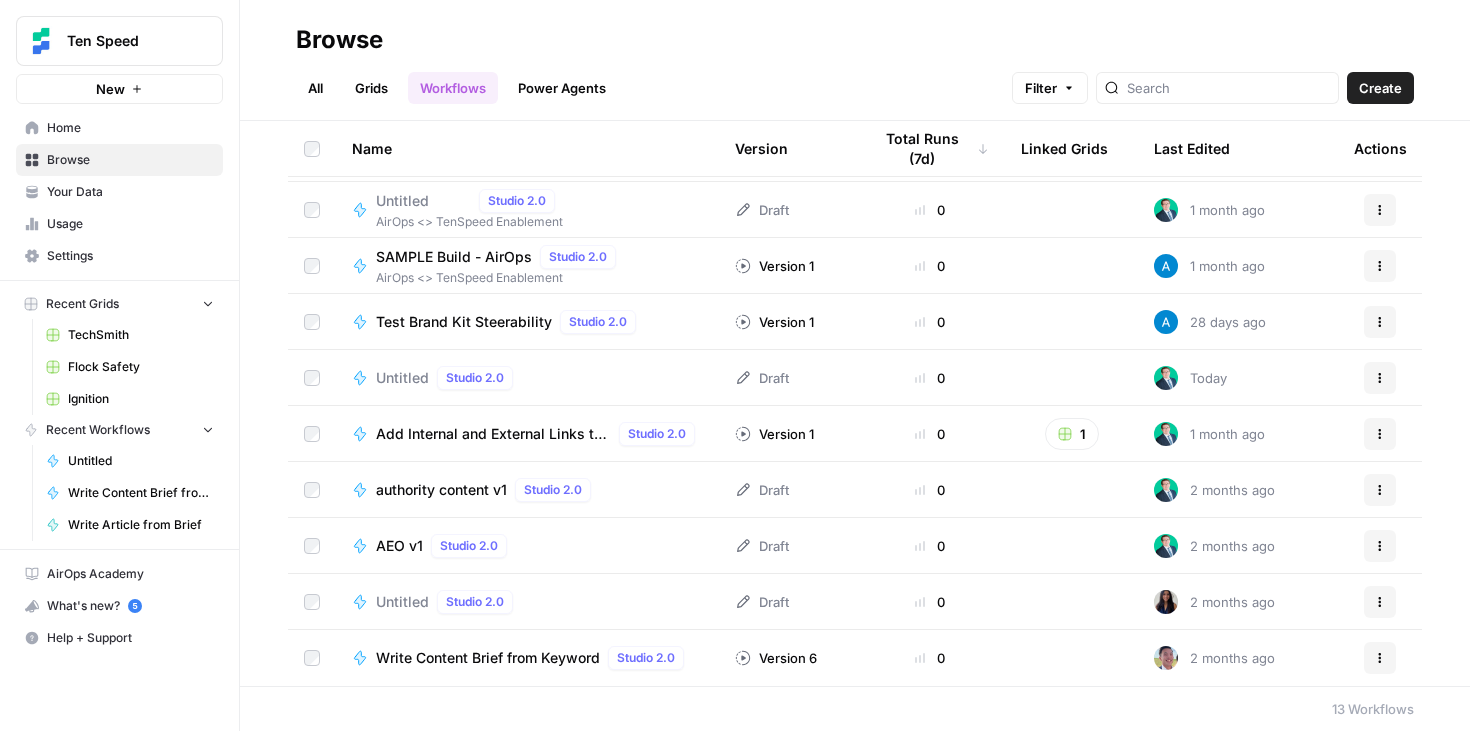 scroll, scrollTop: 0, scrollLeft: 0, axis: both 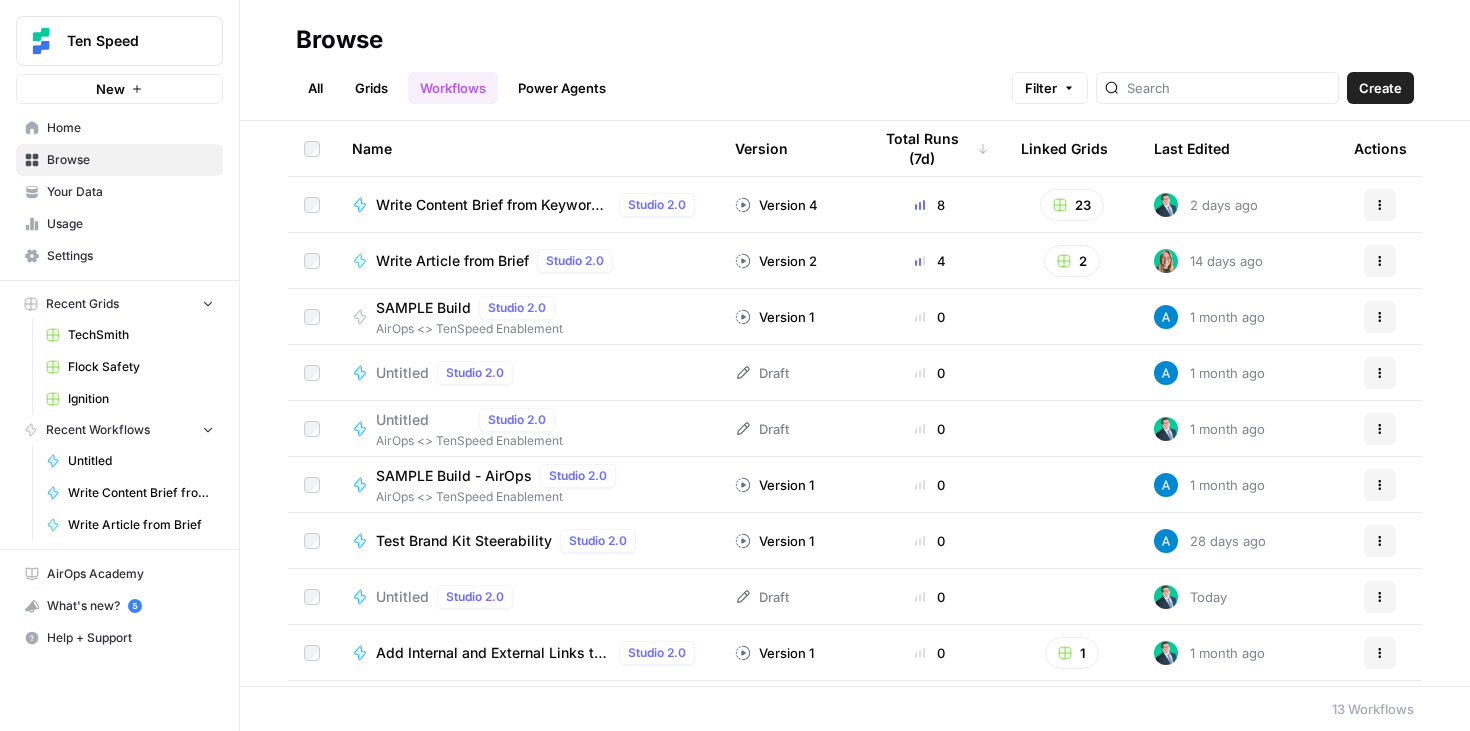 click on "Create" at bounding box center [1380, 88] 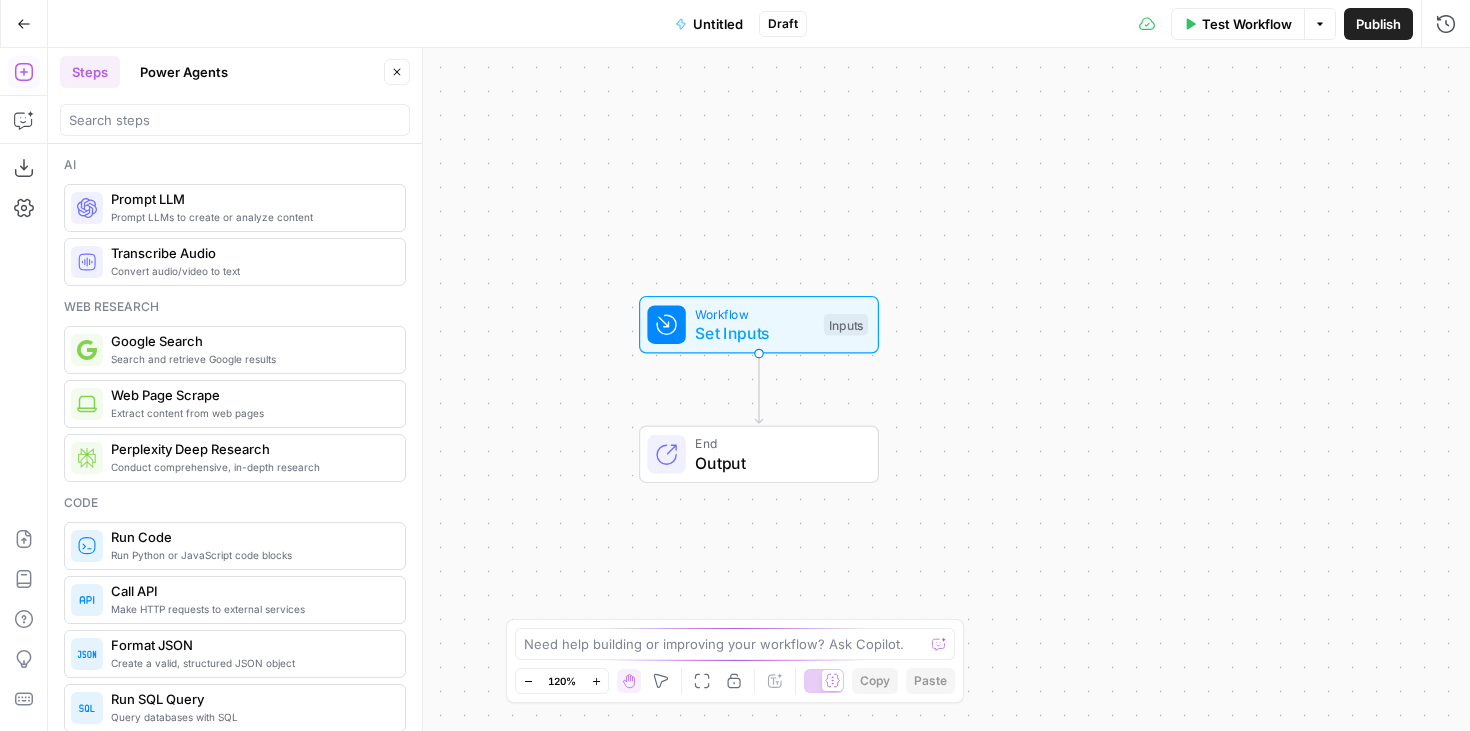 scroll, scrollTop: 491, scrollLeft: 0, axis: vertical 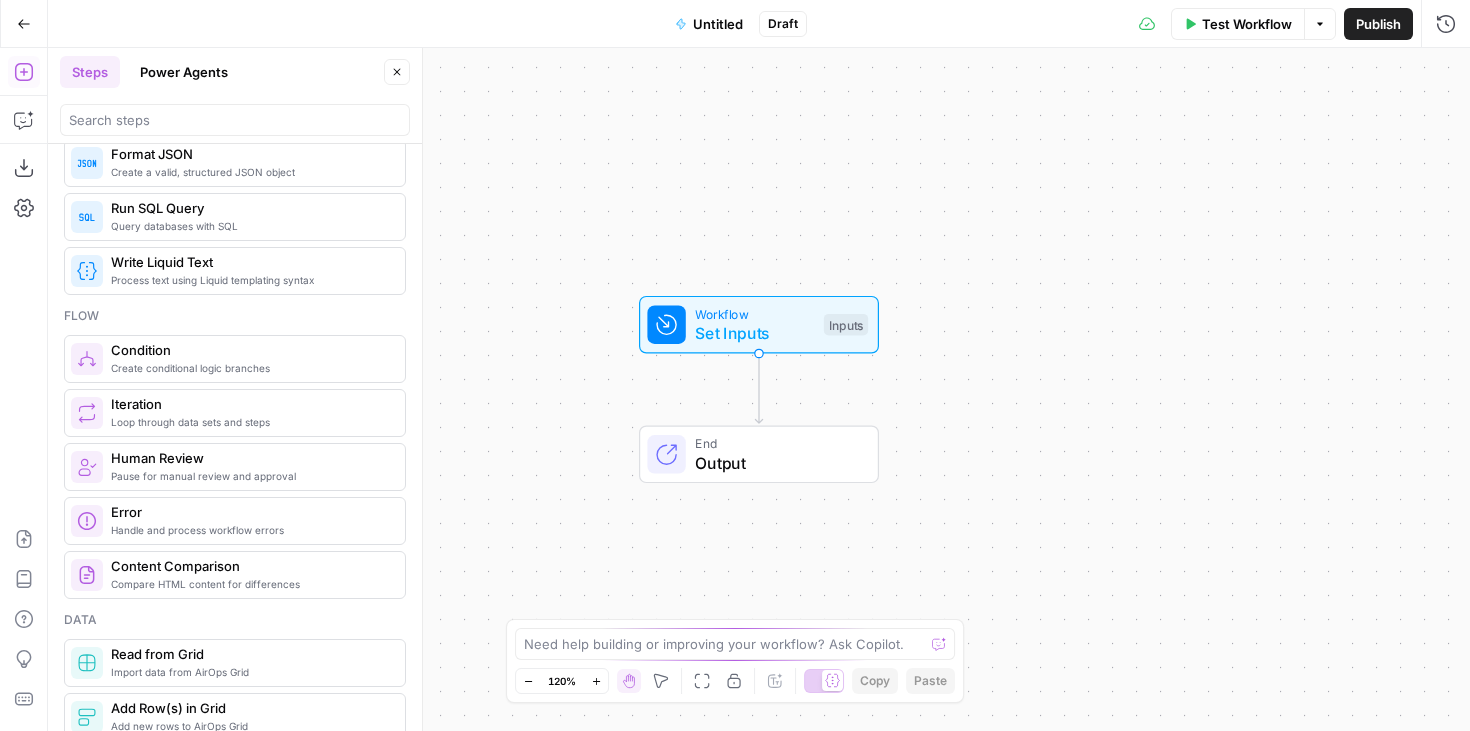 click on "Power Agents" at bounding box center (184, 72) 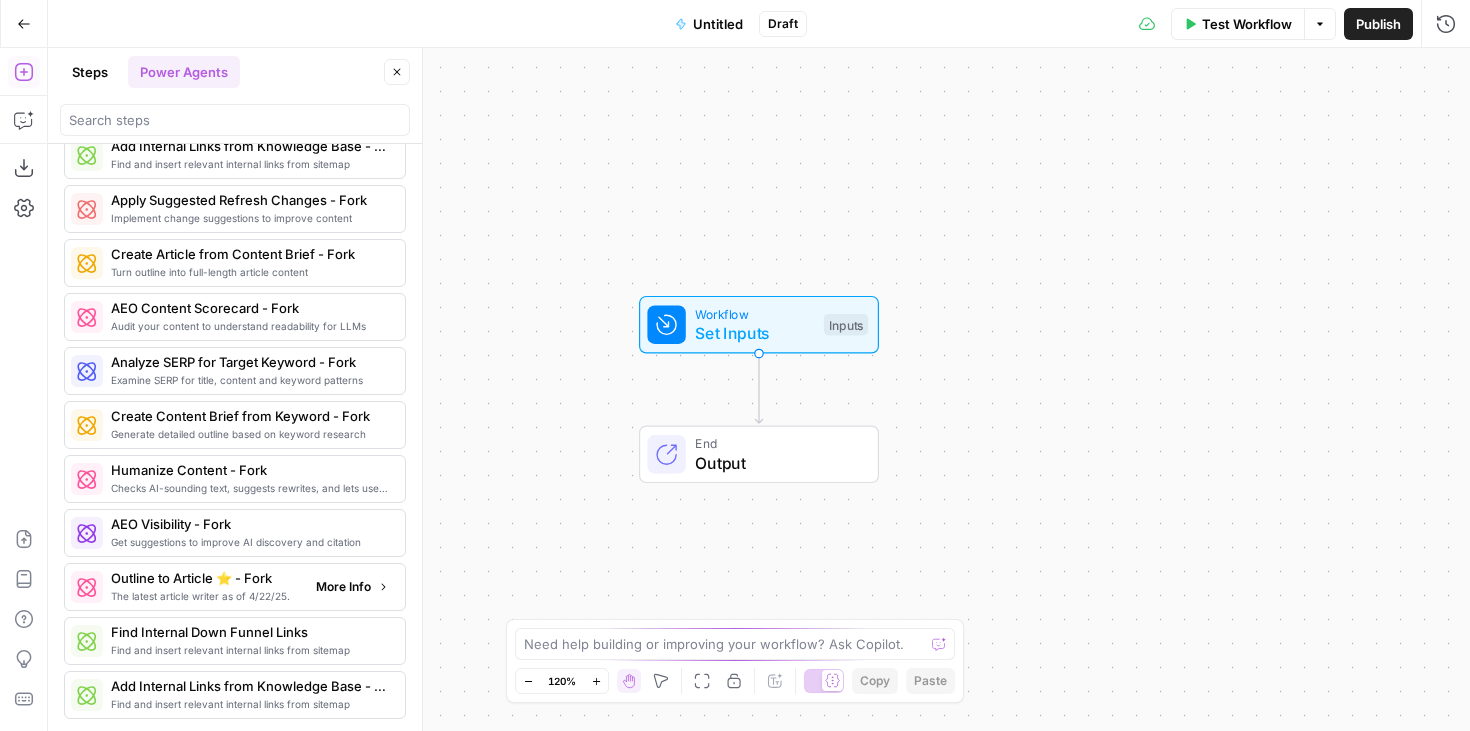 scroll, scrollTop: 1431, scrollLeft: 0, axis: vertical 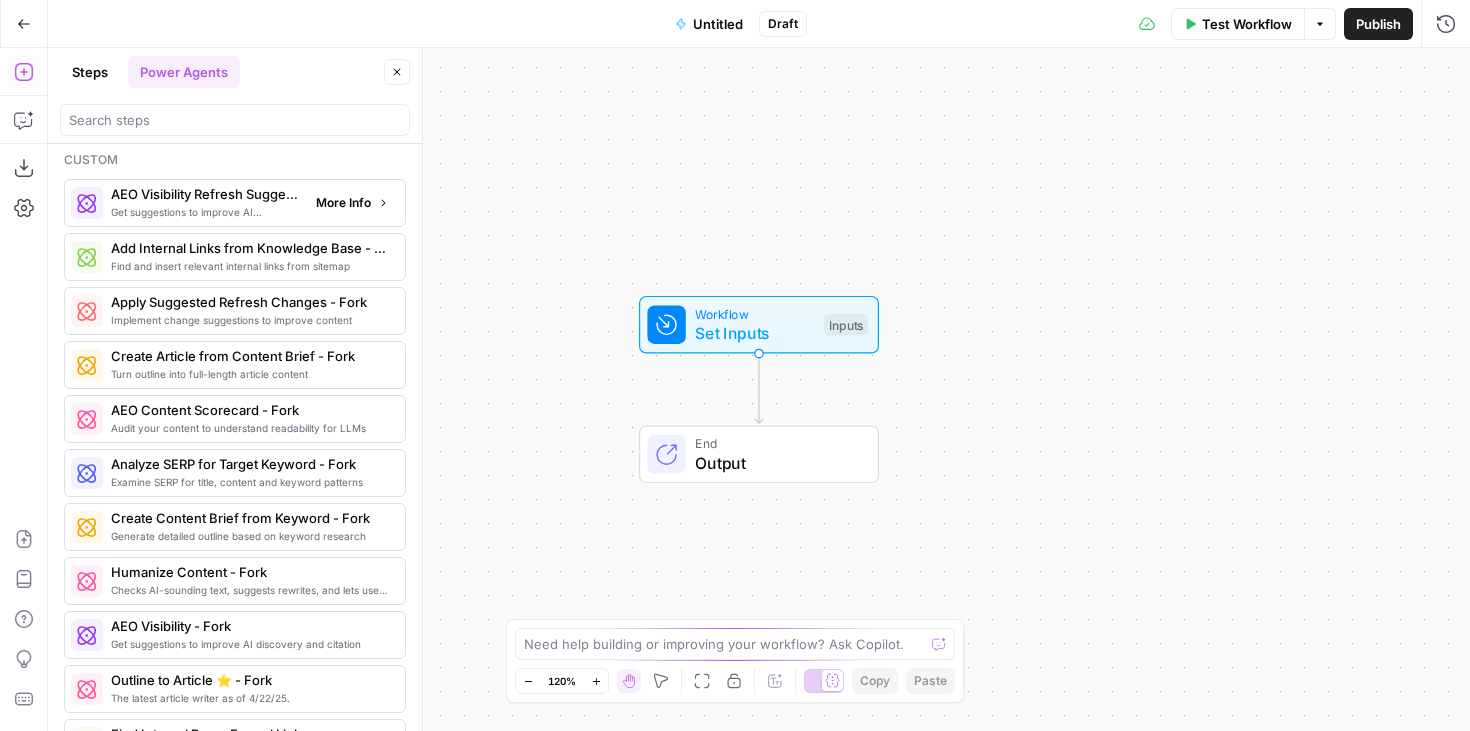 click on "More Info" at bounding box center [343, 203] 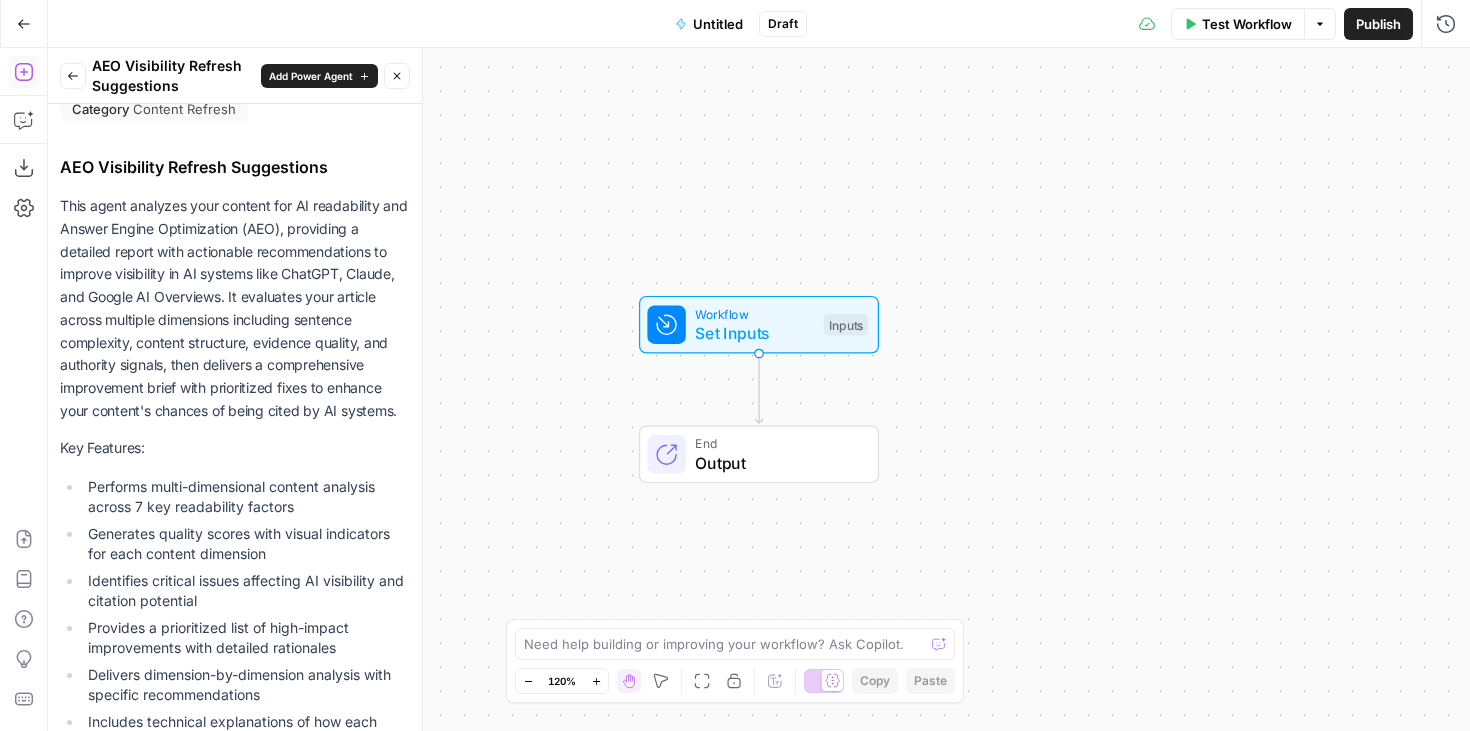 scroll, scrollTop: 0, scrollLeft: 0, axis: both 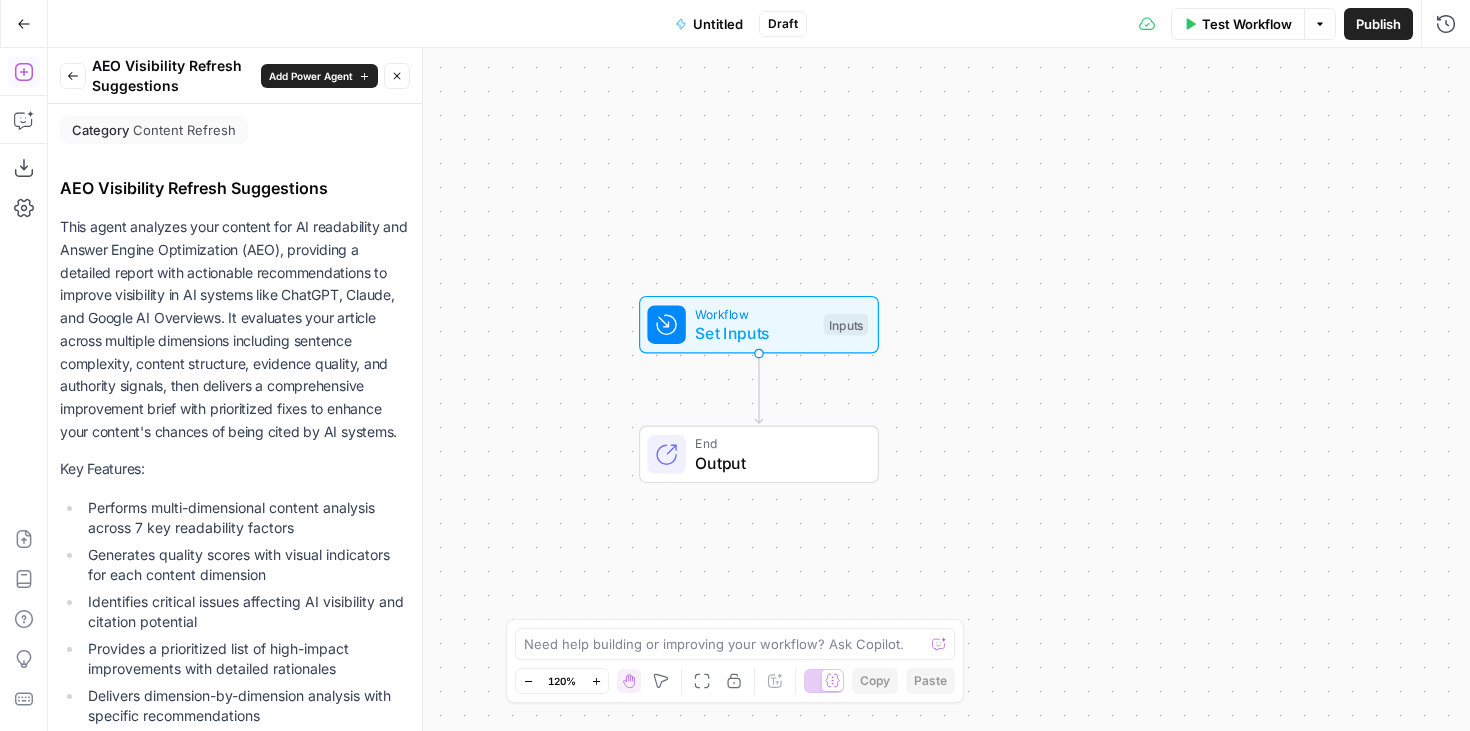 click 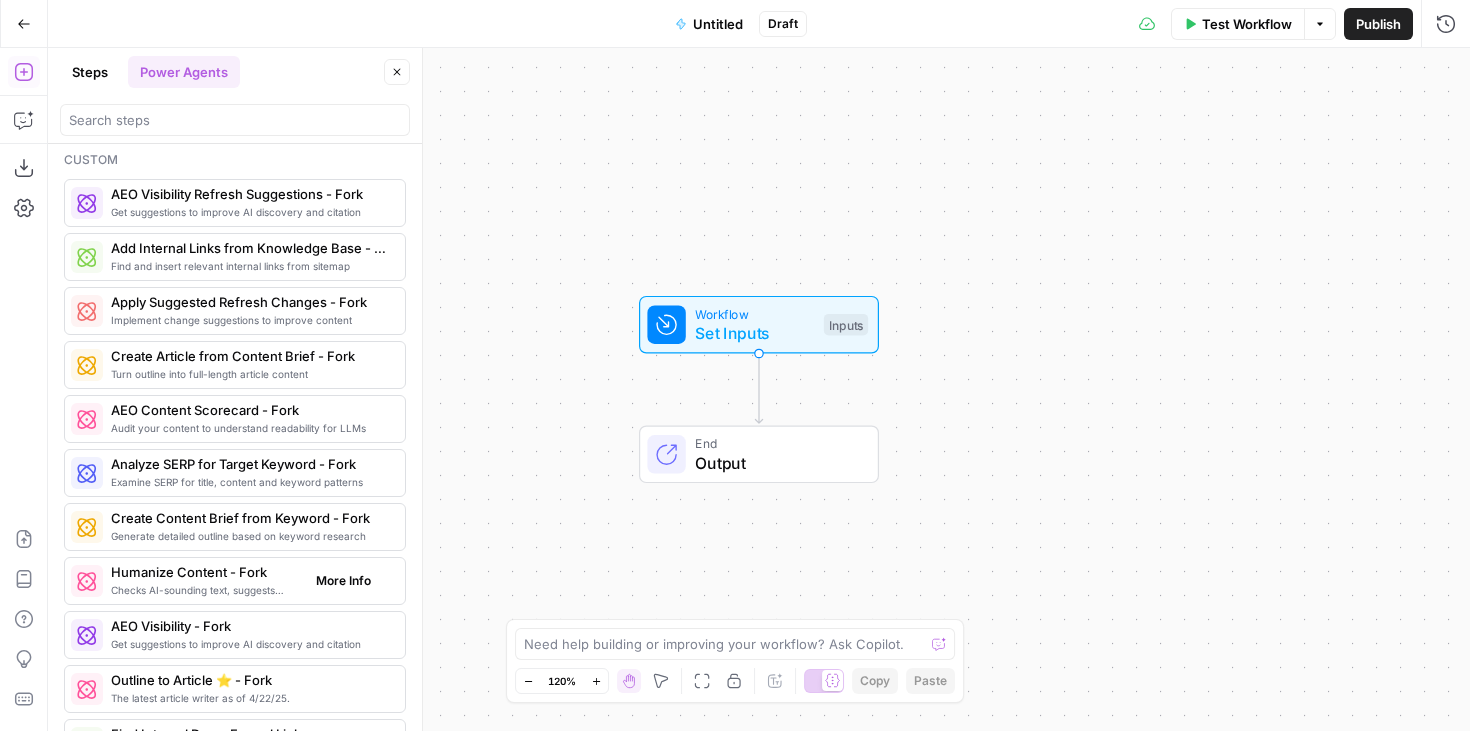 scroll, scrollTop: 1533, scrollLeft: 0, axis: vertical 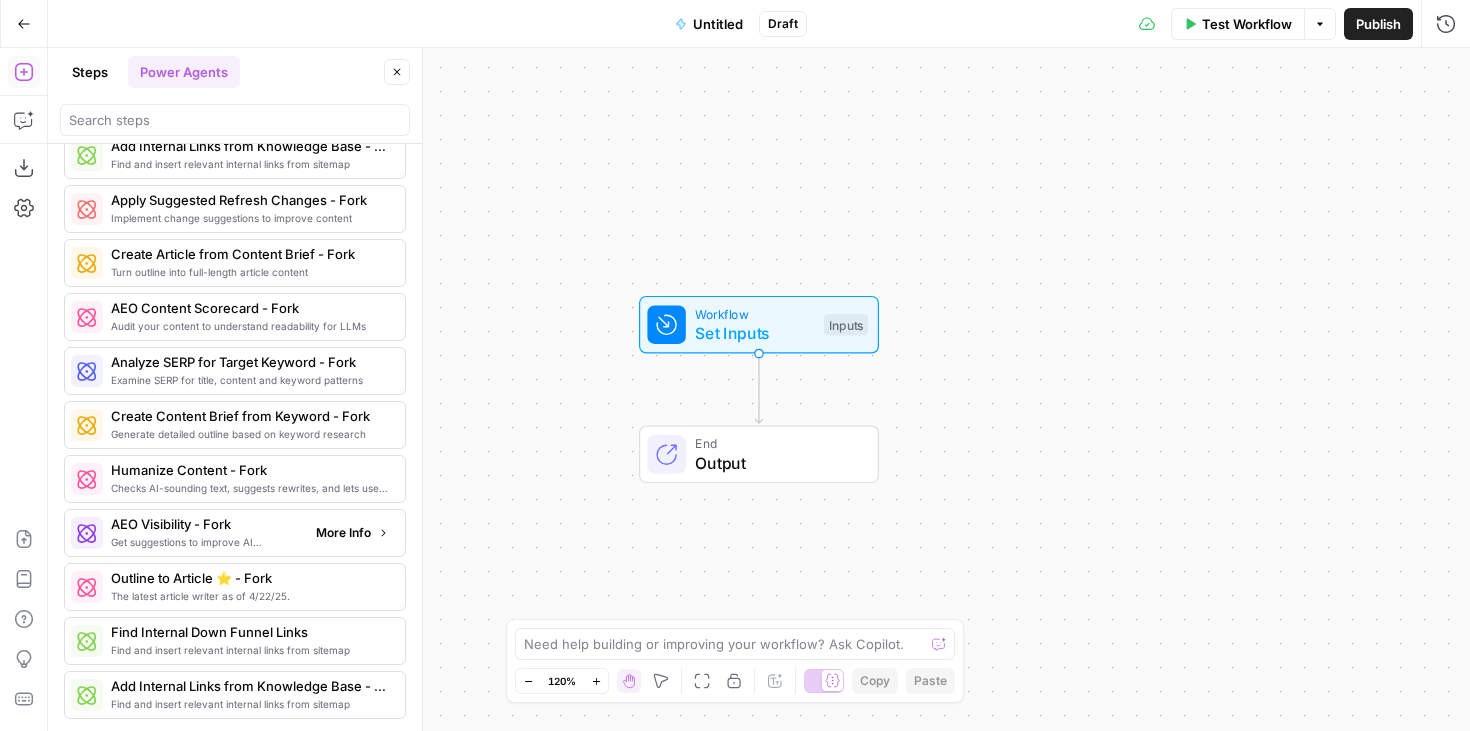 click on "More Info" at bounding box center [352, 533] 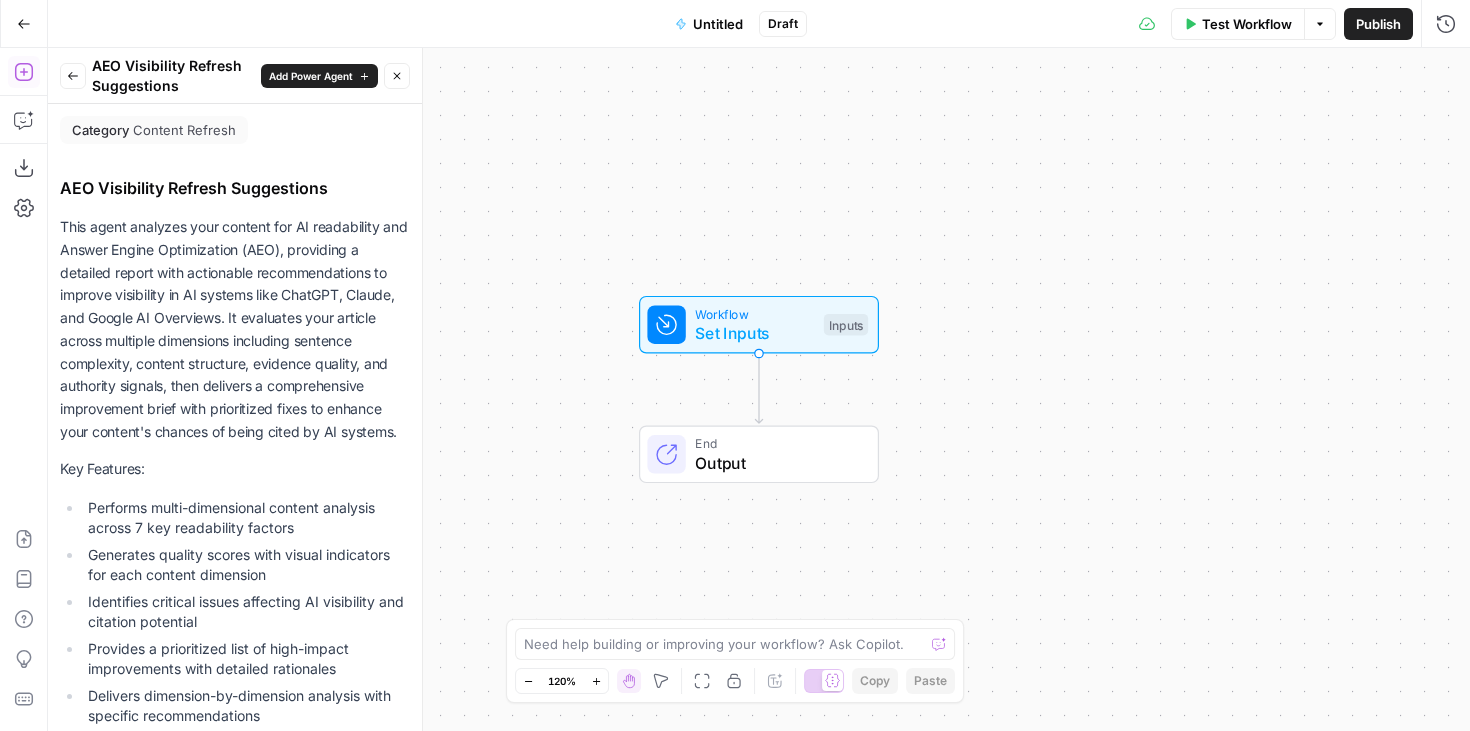 scroll, scrollTop: 625, scrollLeft: 0, axis: vertical 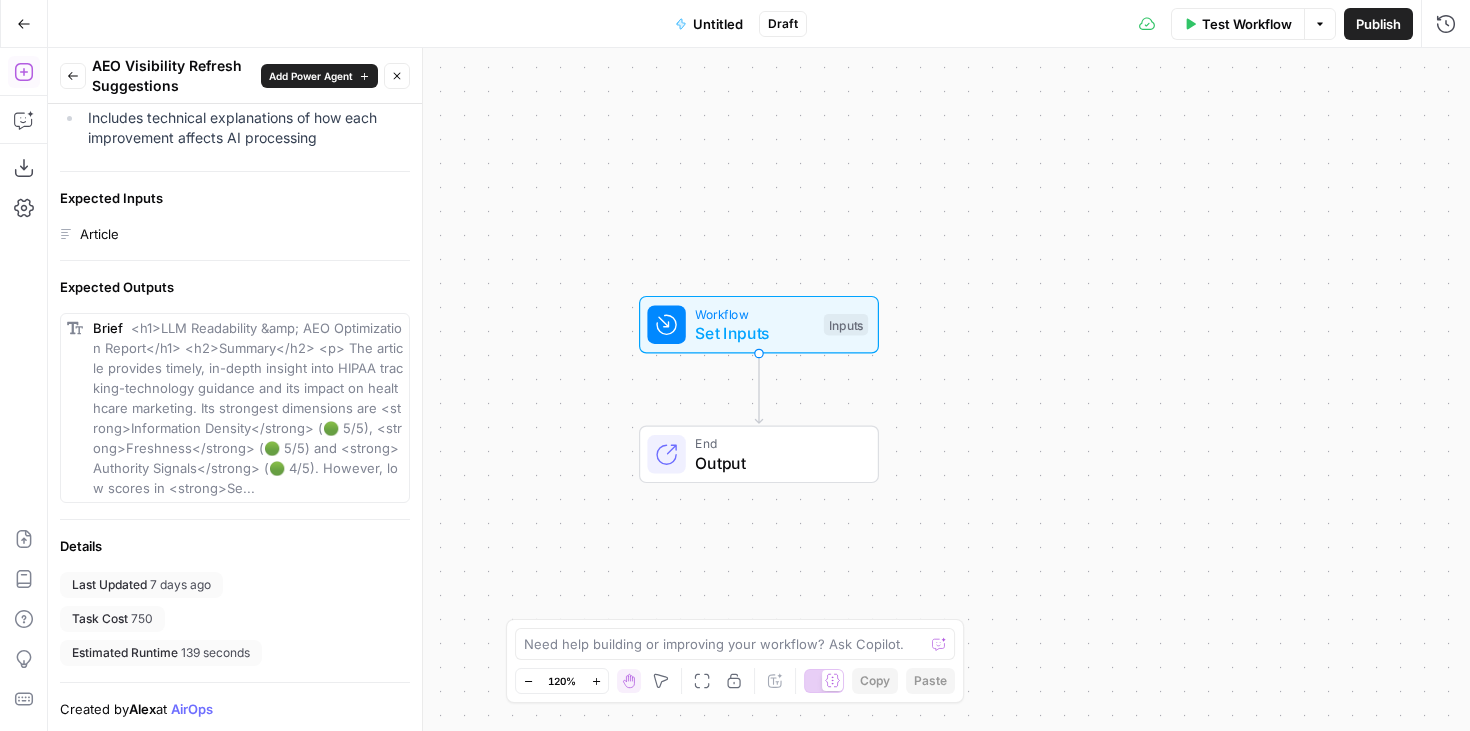 click 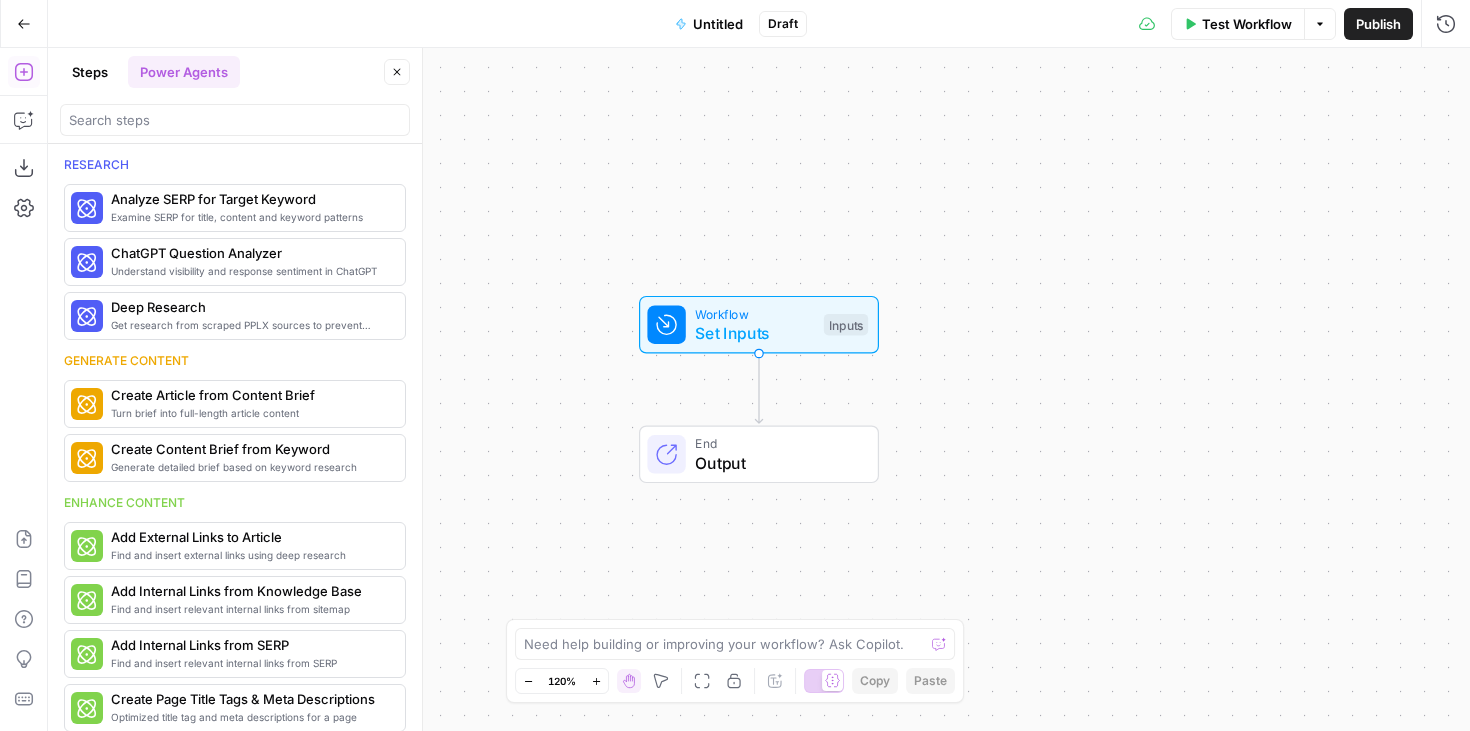 scroll, scrollTop: 0, scrollLeft: 0, axis: both 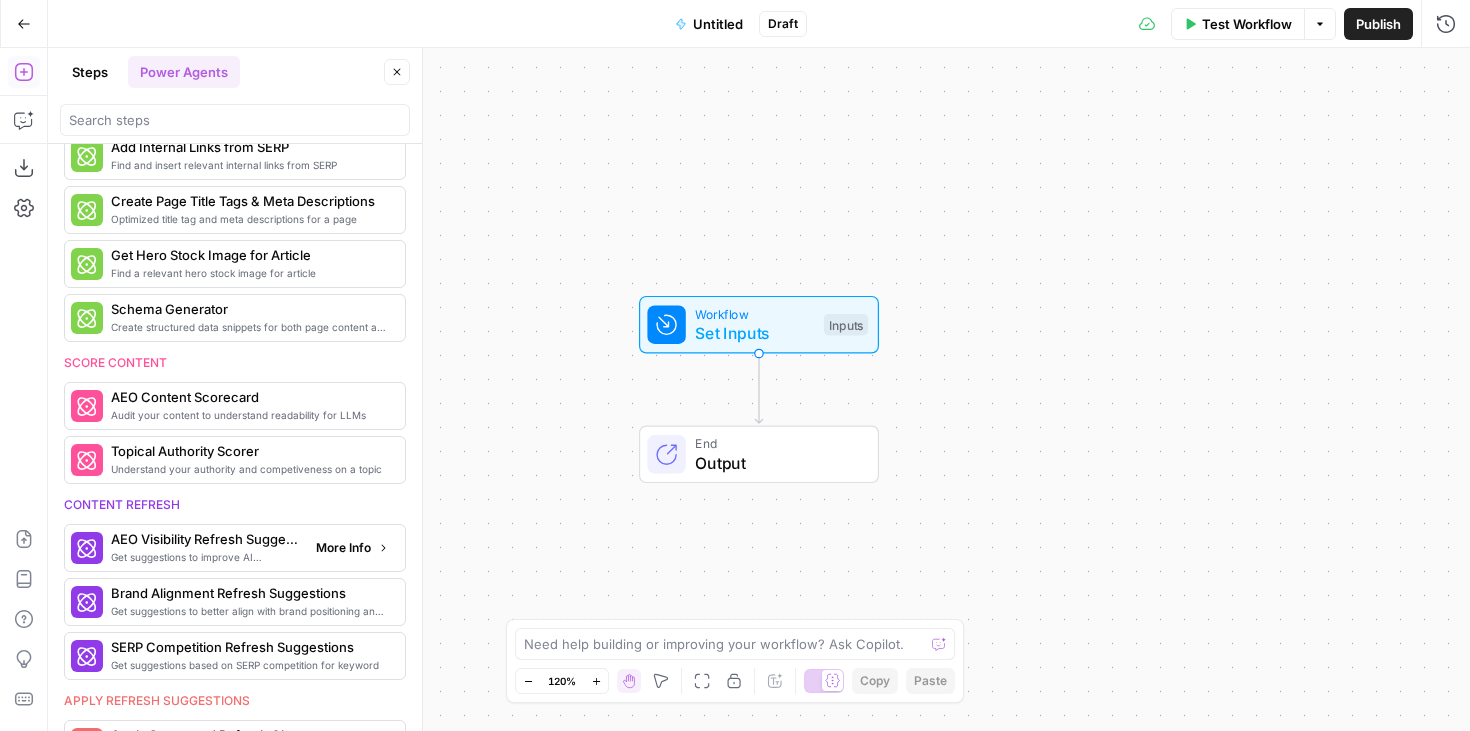 click on "Get suggestions to improve AI discovery and citation AEO Visibility Refresh Suggestions  More Info" at bounding box center [234, 548] 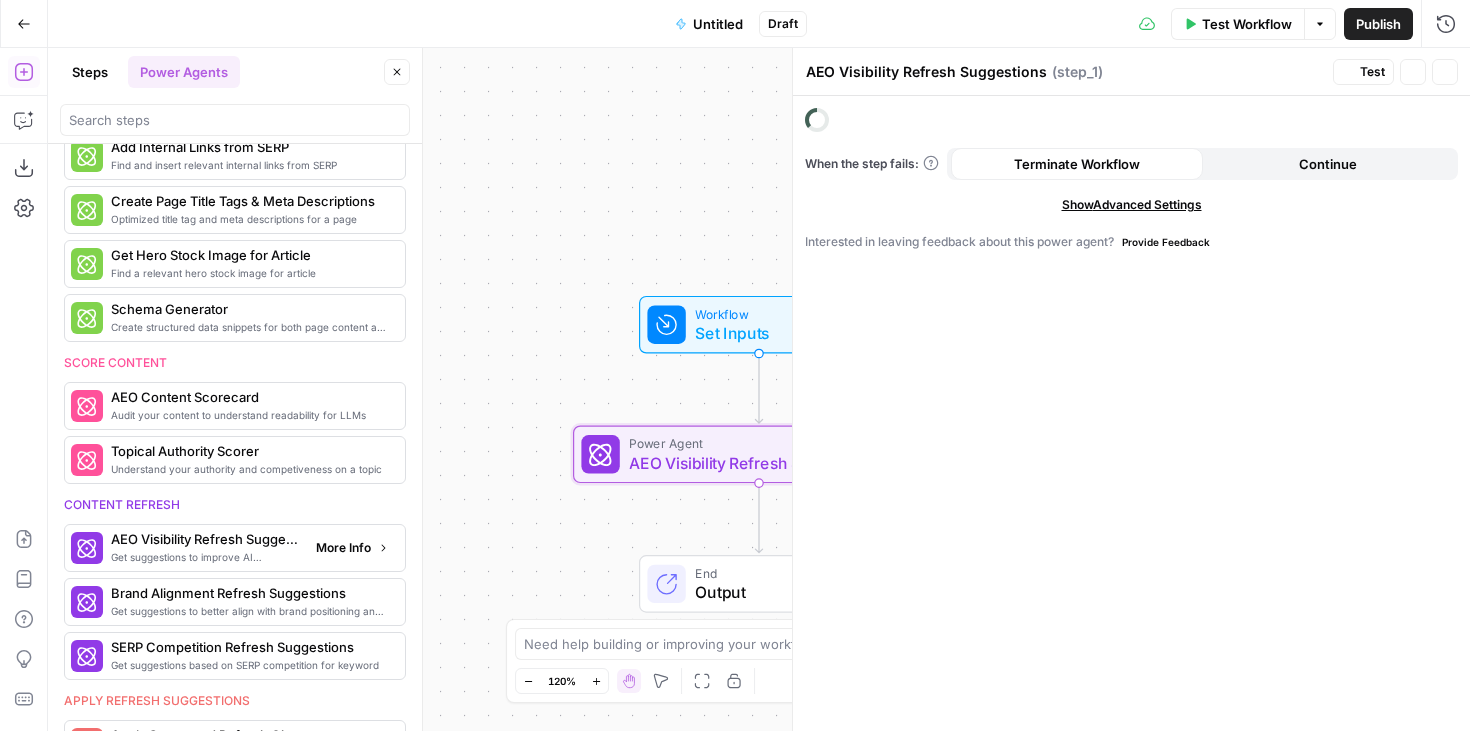 scroll, scrollTop: 720, scrollLeft: 0, axis: vertical 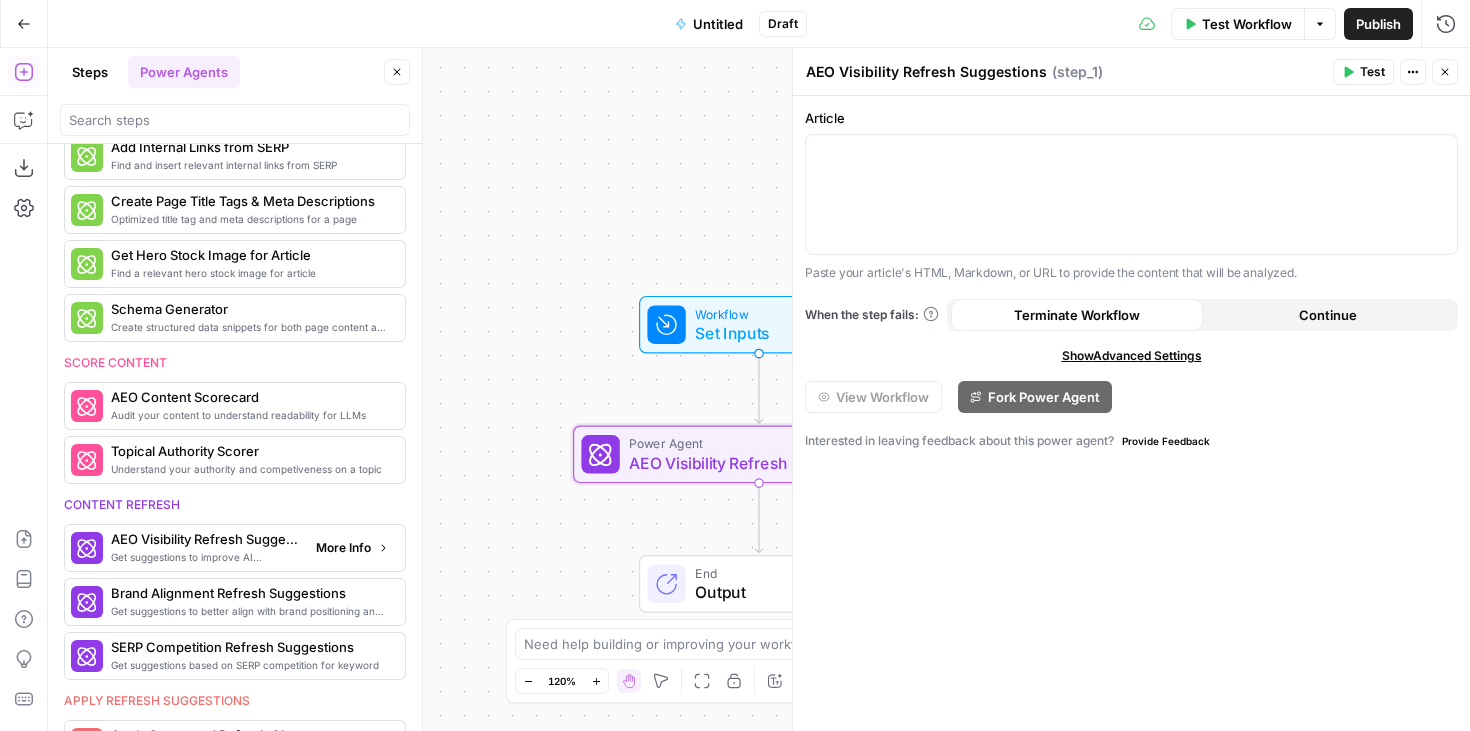 click on "More Info" at bounding box center (343, 548) 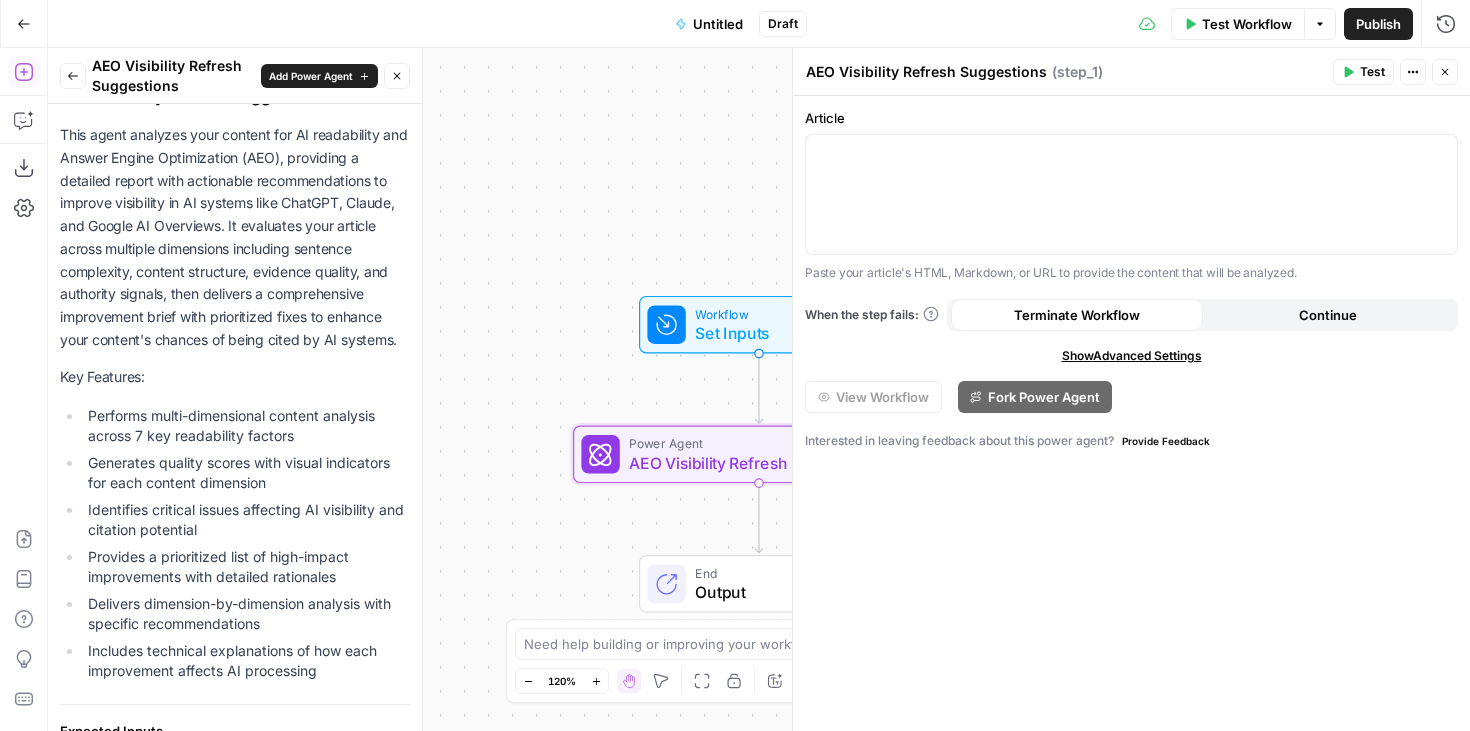 scroll, scrollTop: 625, scrollLeft: 0, axis: vertical 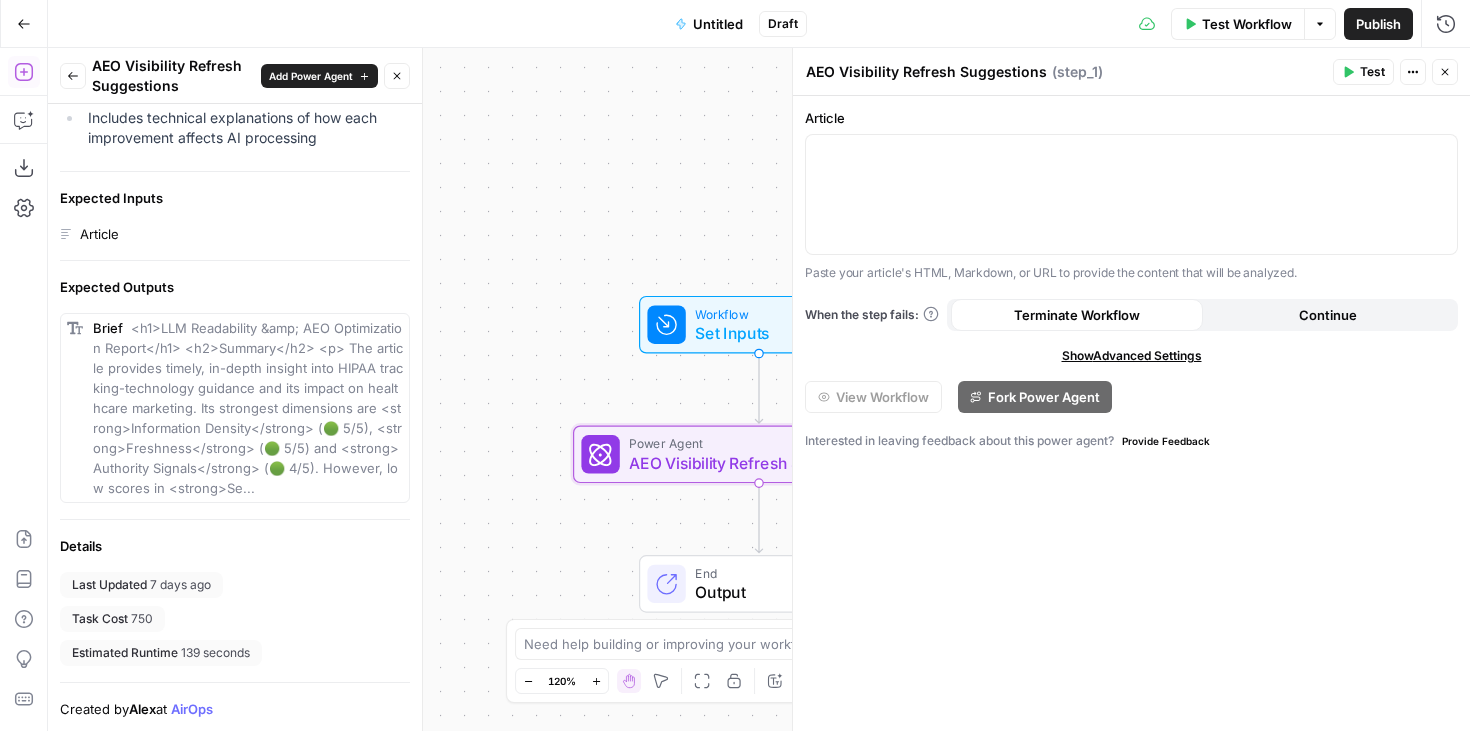 click on "Go Back" at bounding box center (24, 24) 